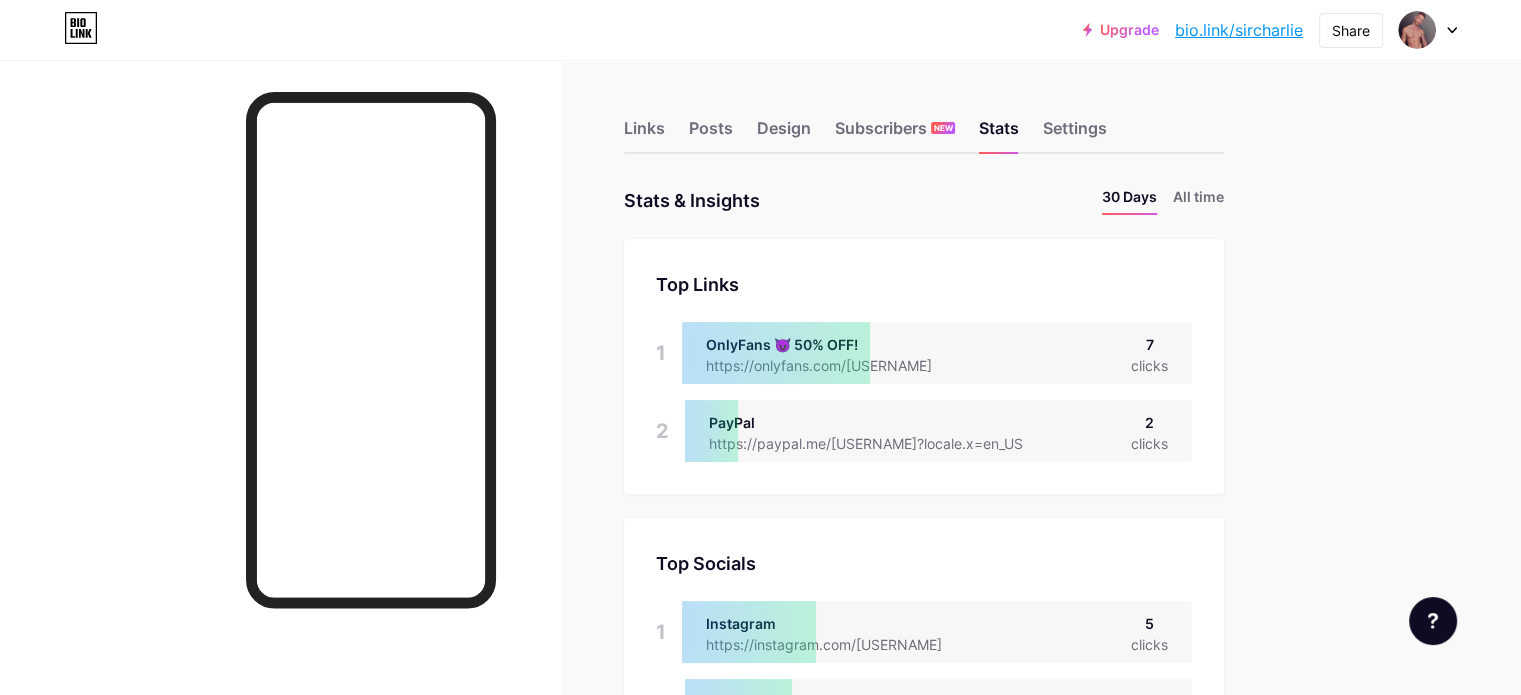 scroll, scrollTop: 0, scrollLeft: 0, axis: both 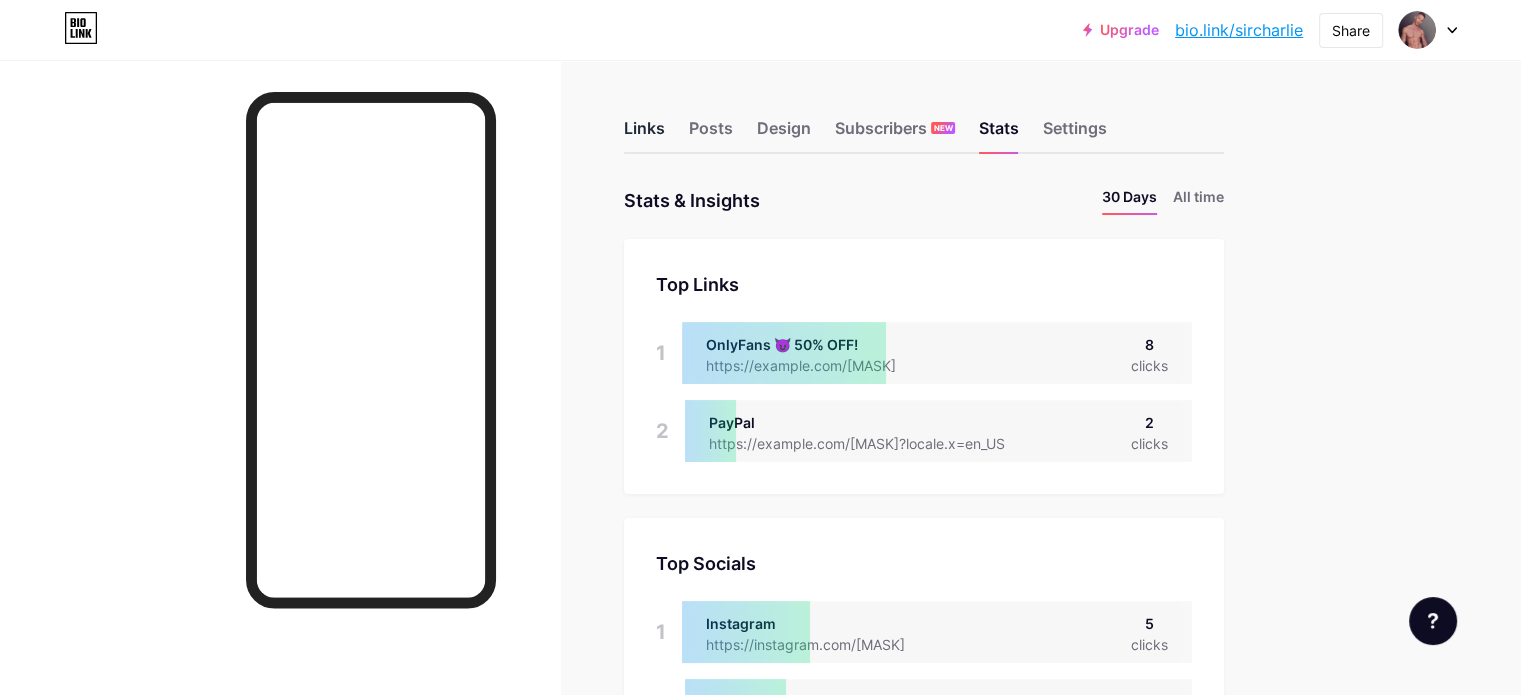 click on "Links" at bounding box center (644, 134) 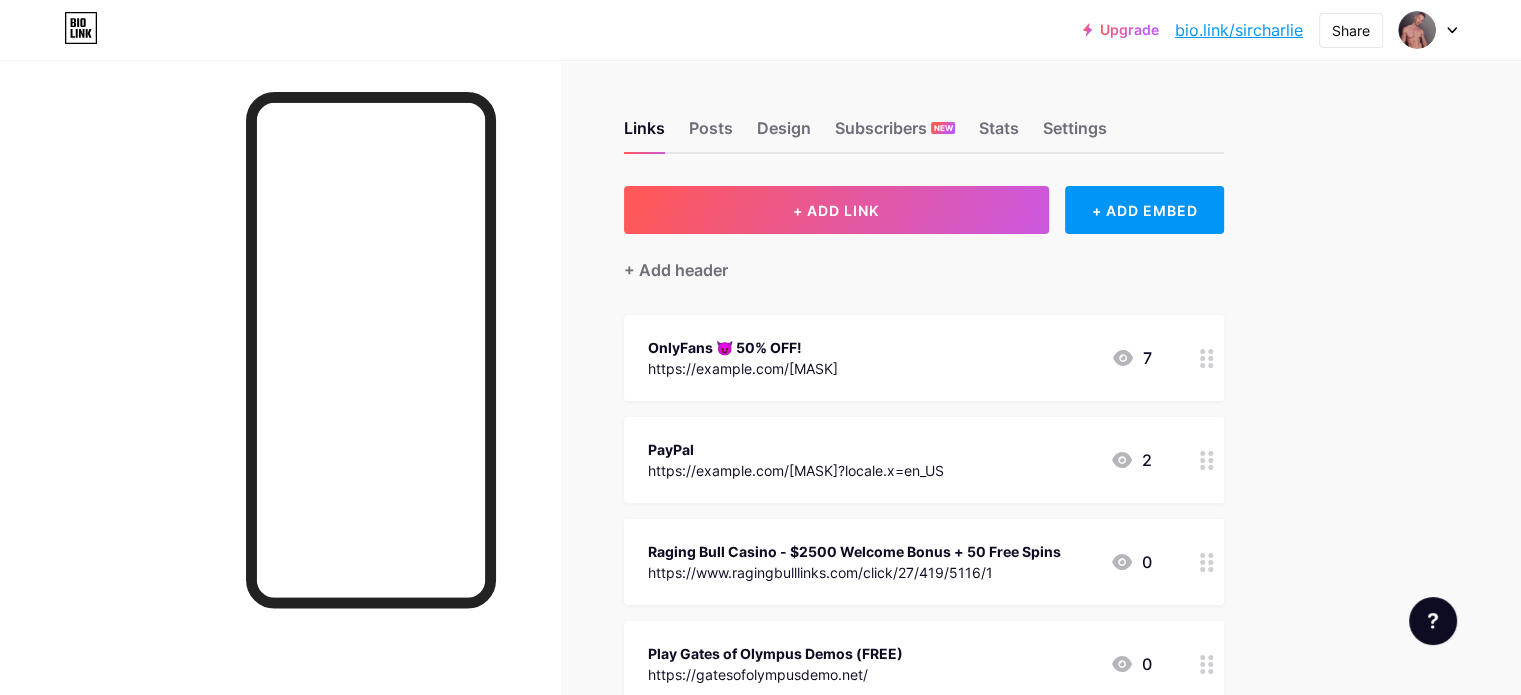 click on "https://onlyfans.com/[USERNAME]" at bounding box center [743, 368] 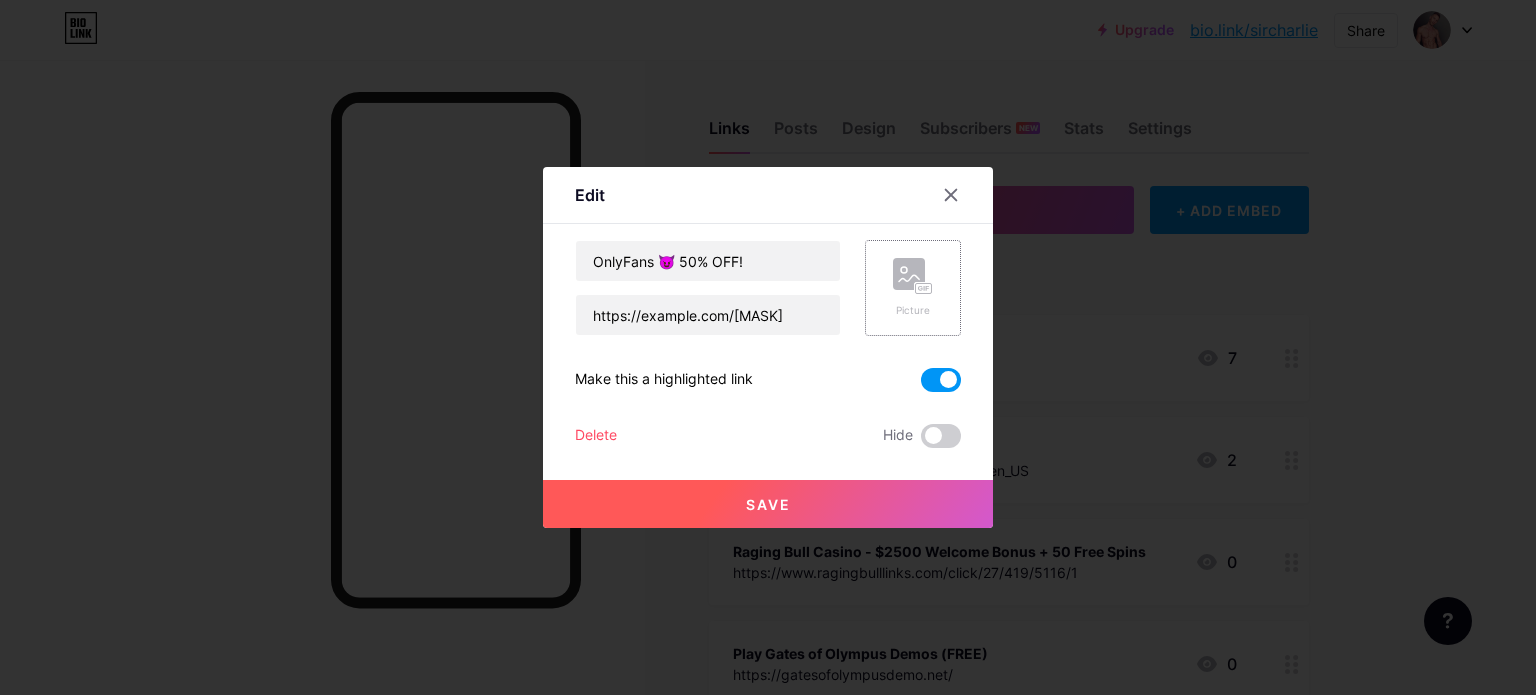click on "Picture" at bounding box center (913, 288) 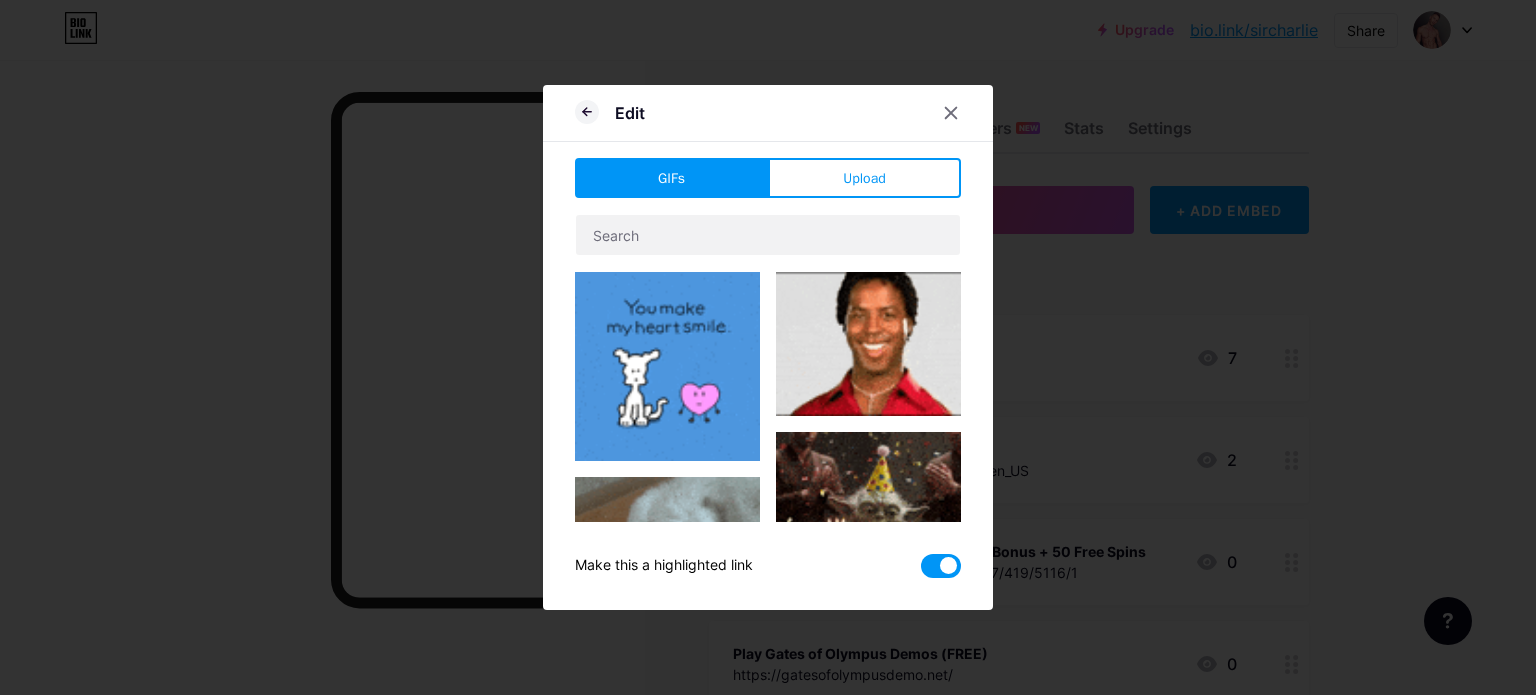 click on "Edit       GIFs     Upload       Content
YouTube
Play YouTube video without leaving your page.
ADD
Vimeo
Play Vimeo video without leaving your page.
ADD
Tiktok
Grow your TikTok following
ADD
Tweet
Embed a tweet.
ADD
Reddit
Showcase your Reddit profile
ADD
Spotify
Embed Spotify to play the preview of a track.
ADD
Twitch
Play Twitch video without leaving your page.
ADD
ADD" at bounding box center [768, 347] 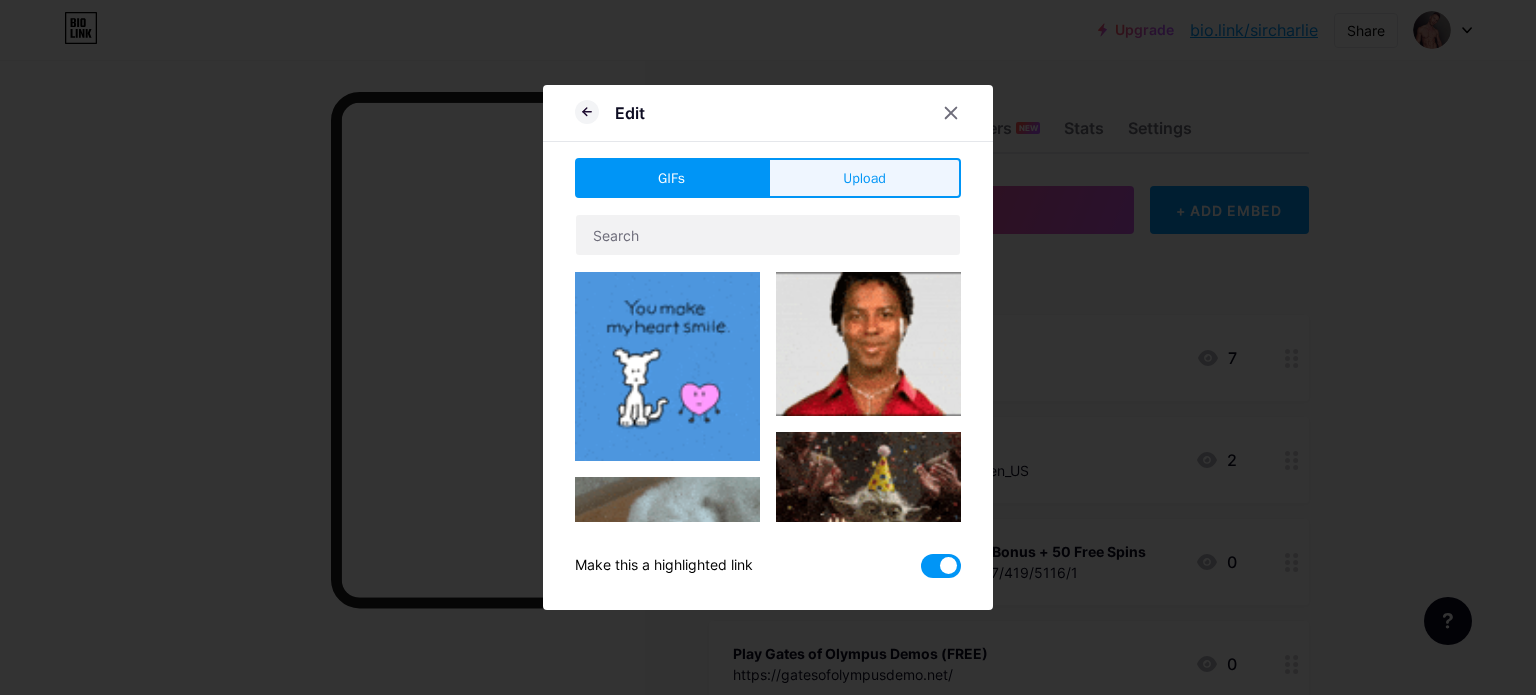 click on "Upload" at bounding box center [864, 178] 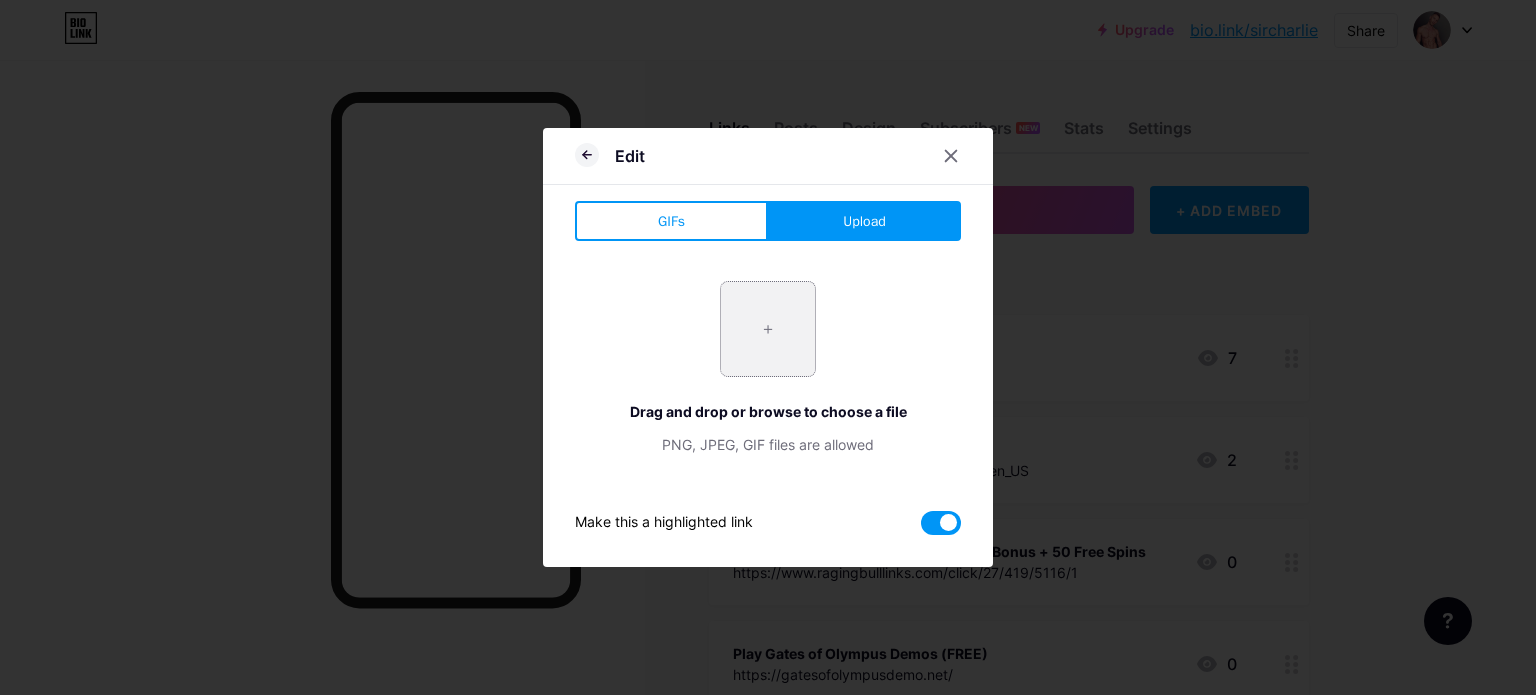 click at bounding box center [768, 329] 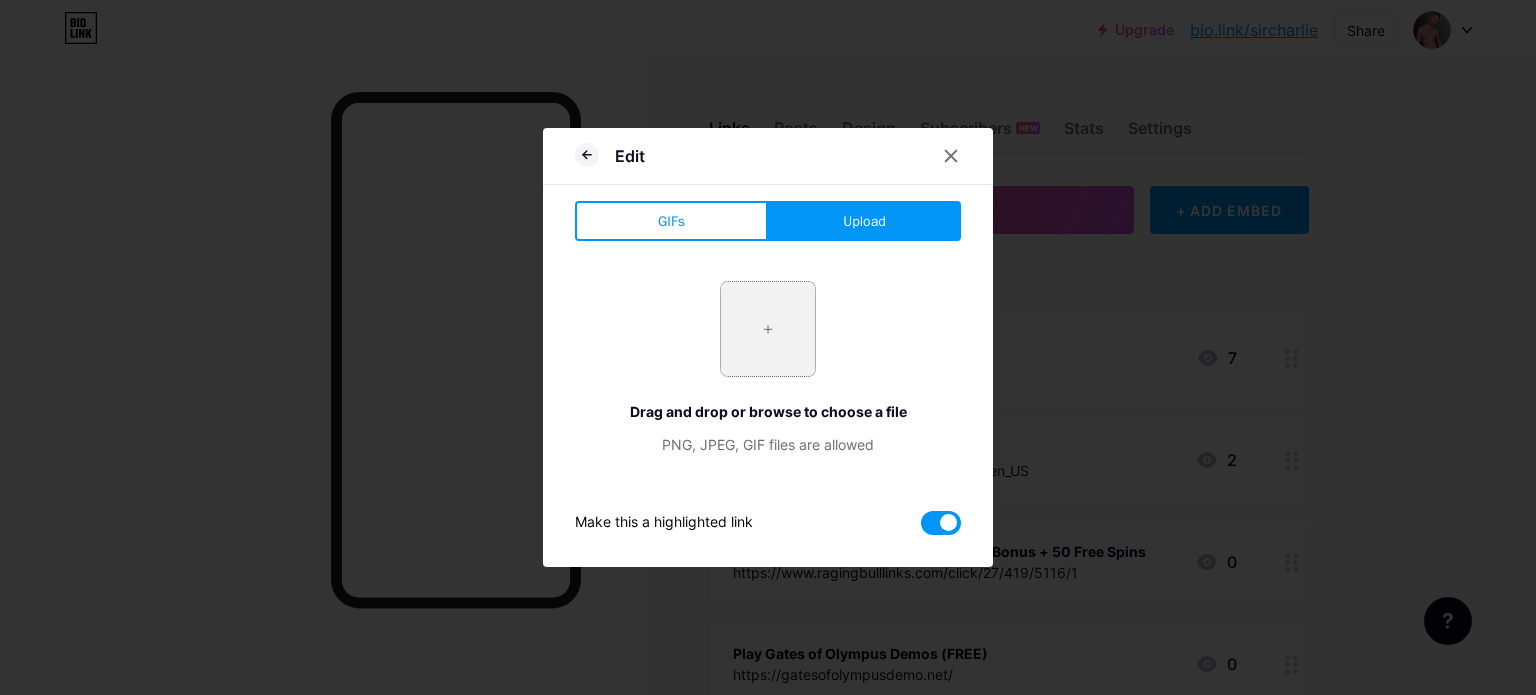 type on "C:\fakepath\onlyfans-of-icon3771.logowik.com.webp" 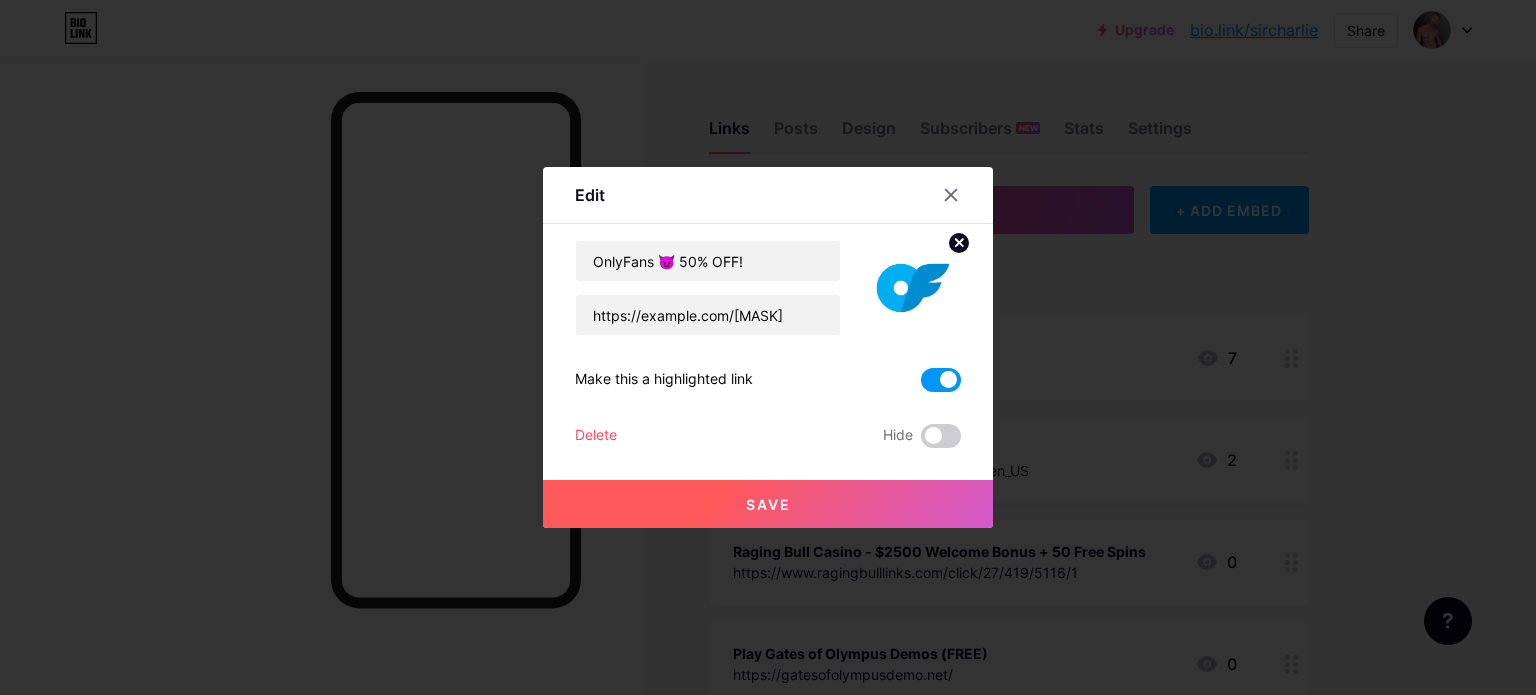 click on "Save" at bounding box center [768, 504] 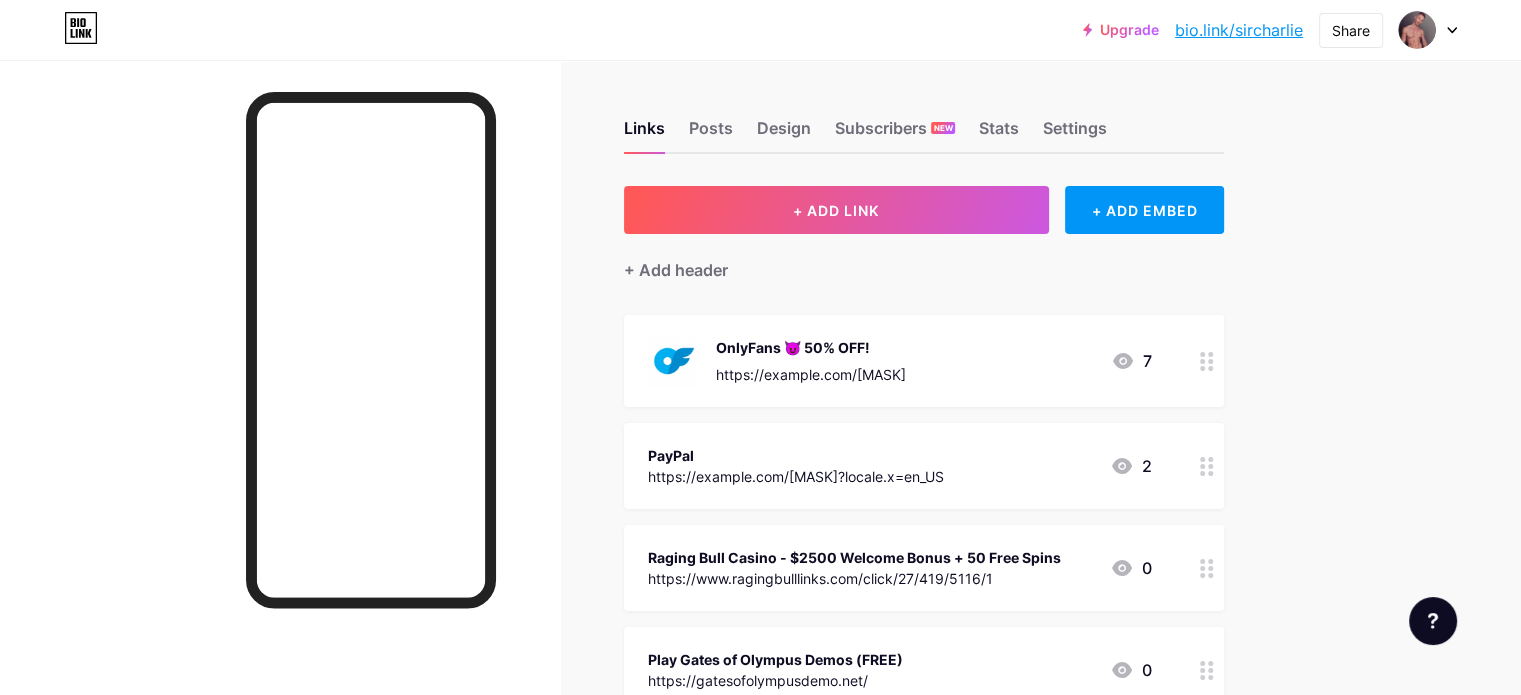 click on "PayPal" at bounding box center [796, 455] 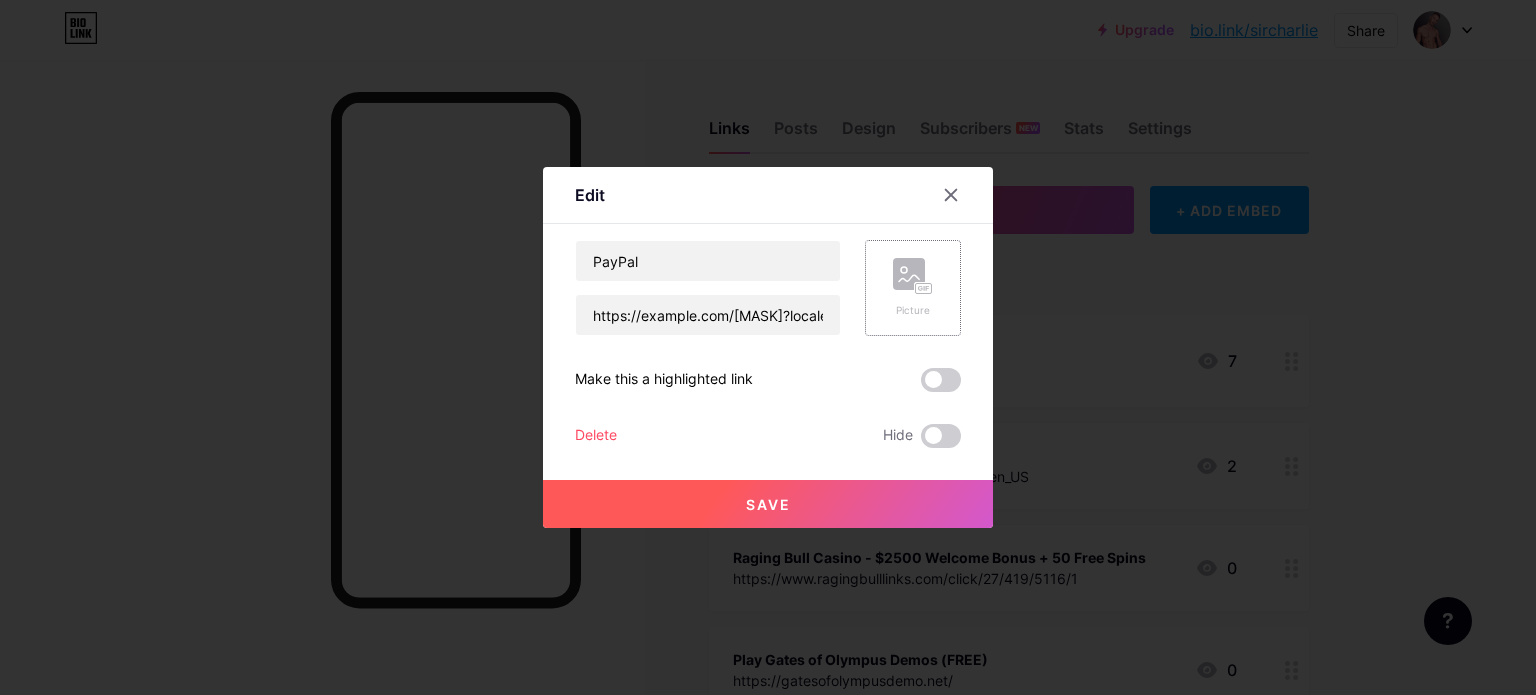 click 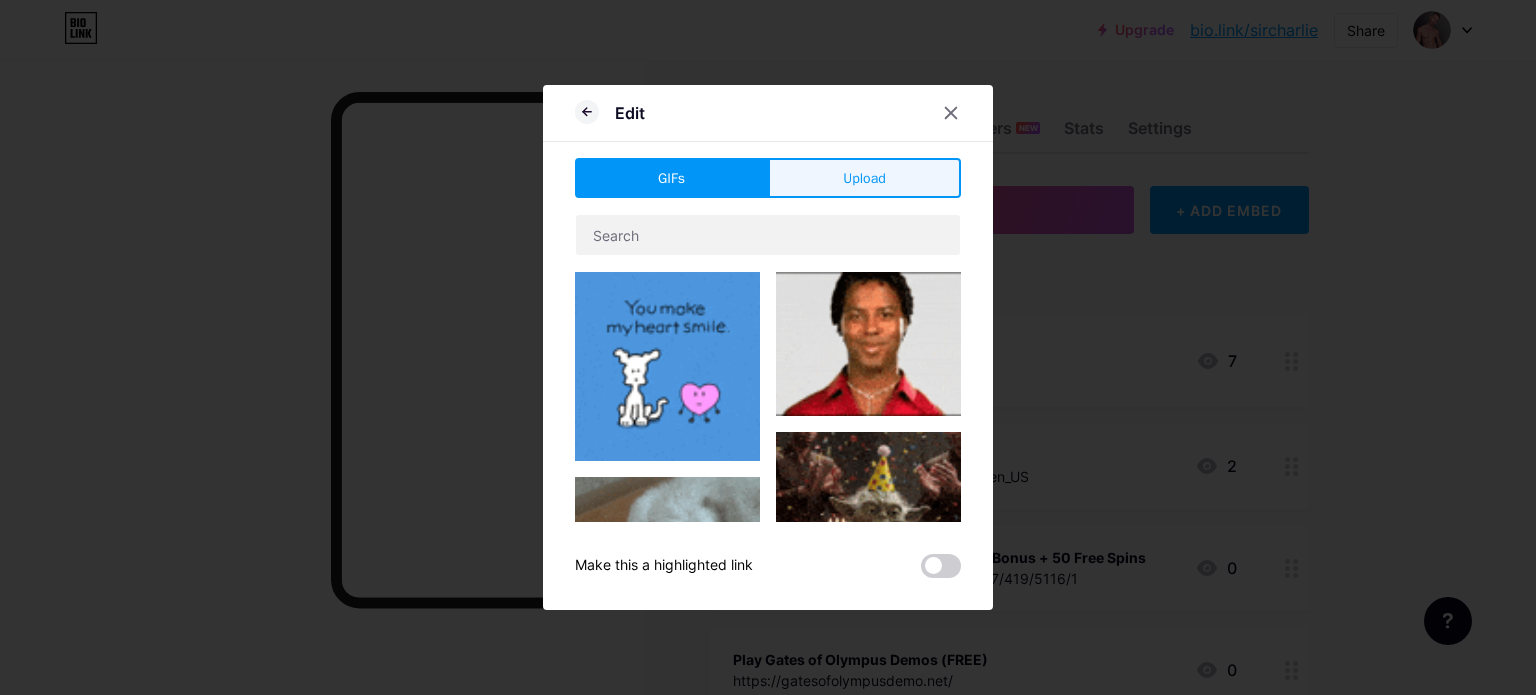 click on "Upload" at bounding box center [864, 178] 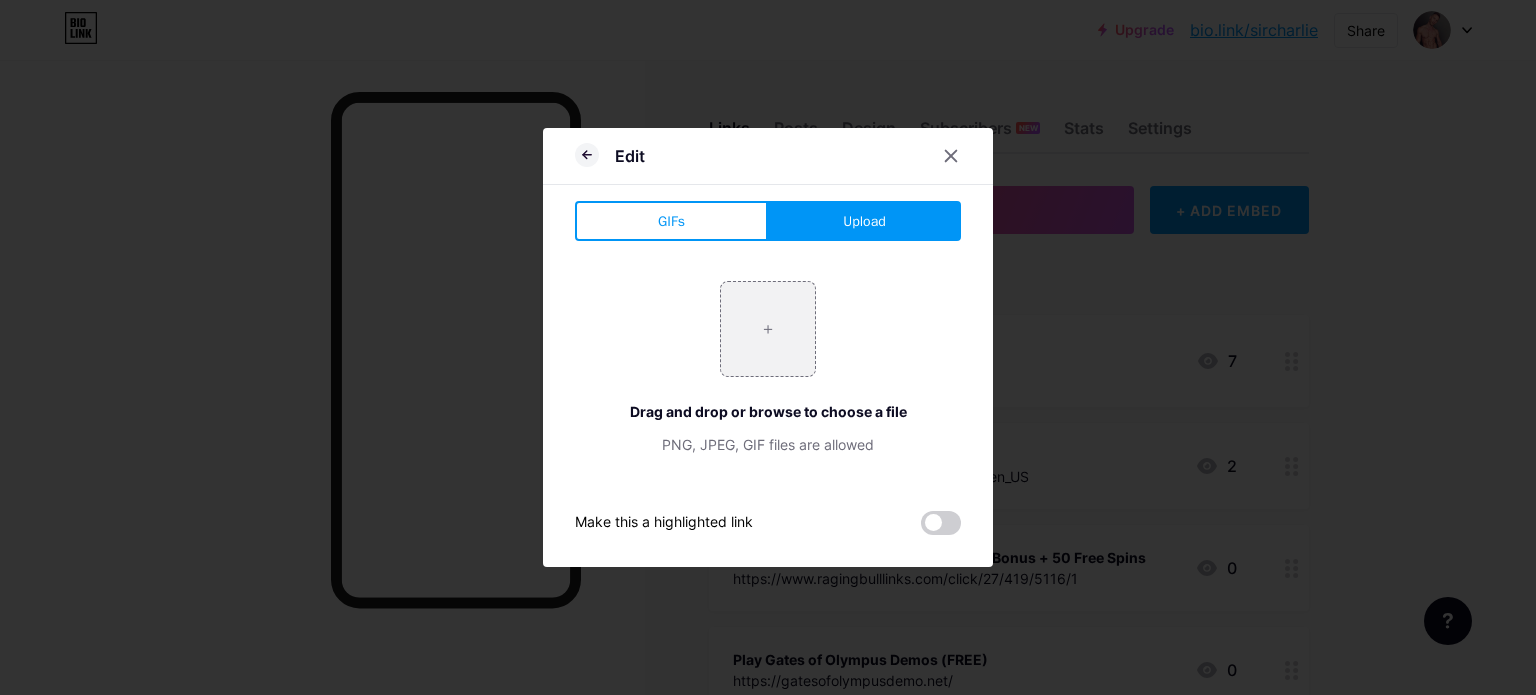 click on "+       Drag and drop or browse to choose a file   PNG, JPEG, GIF files are allowed" at bounding box center (768, 368) 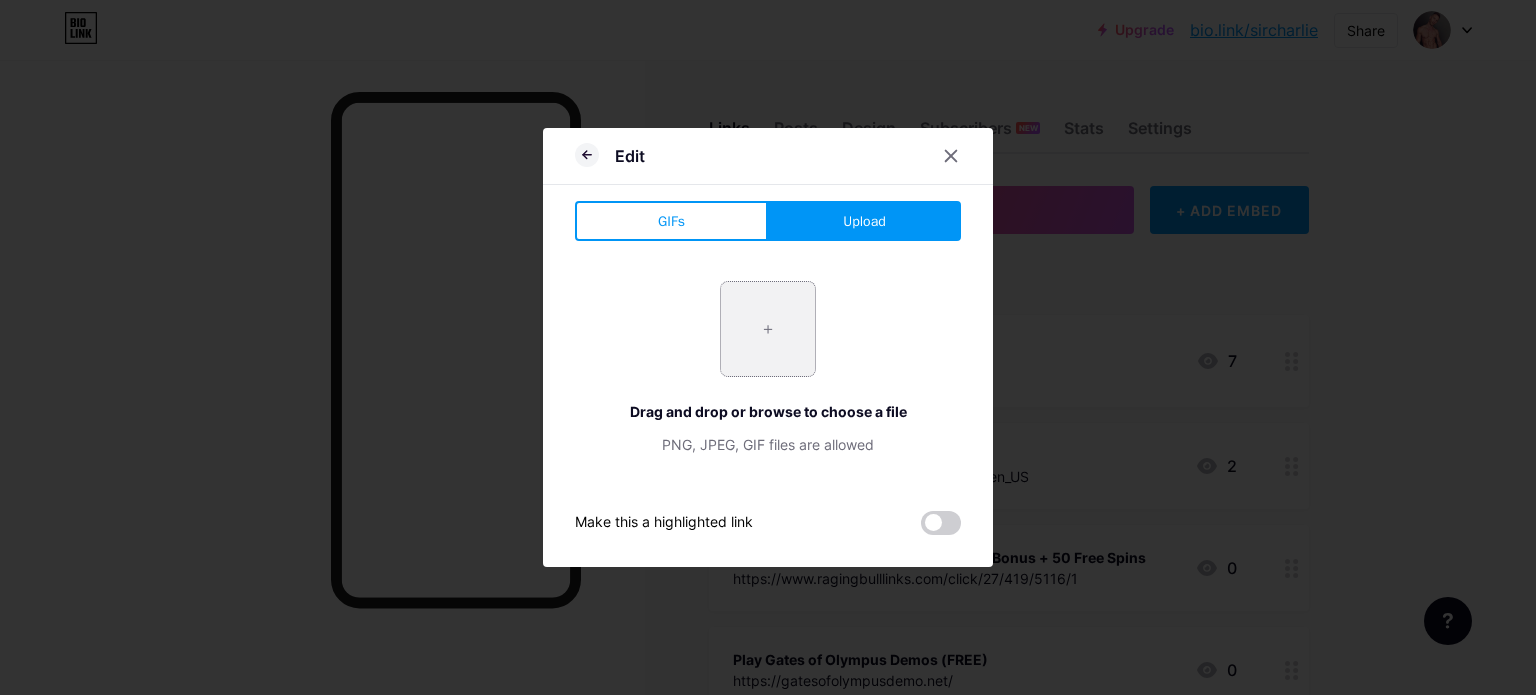 click at bounding box center (768, 329) 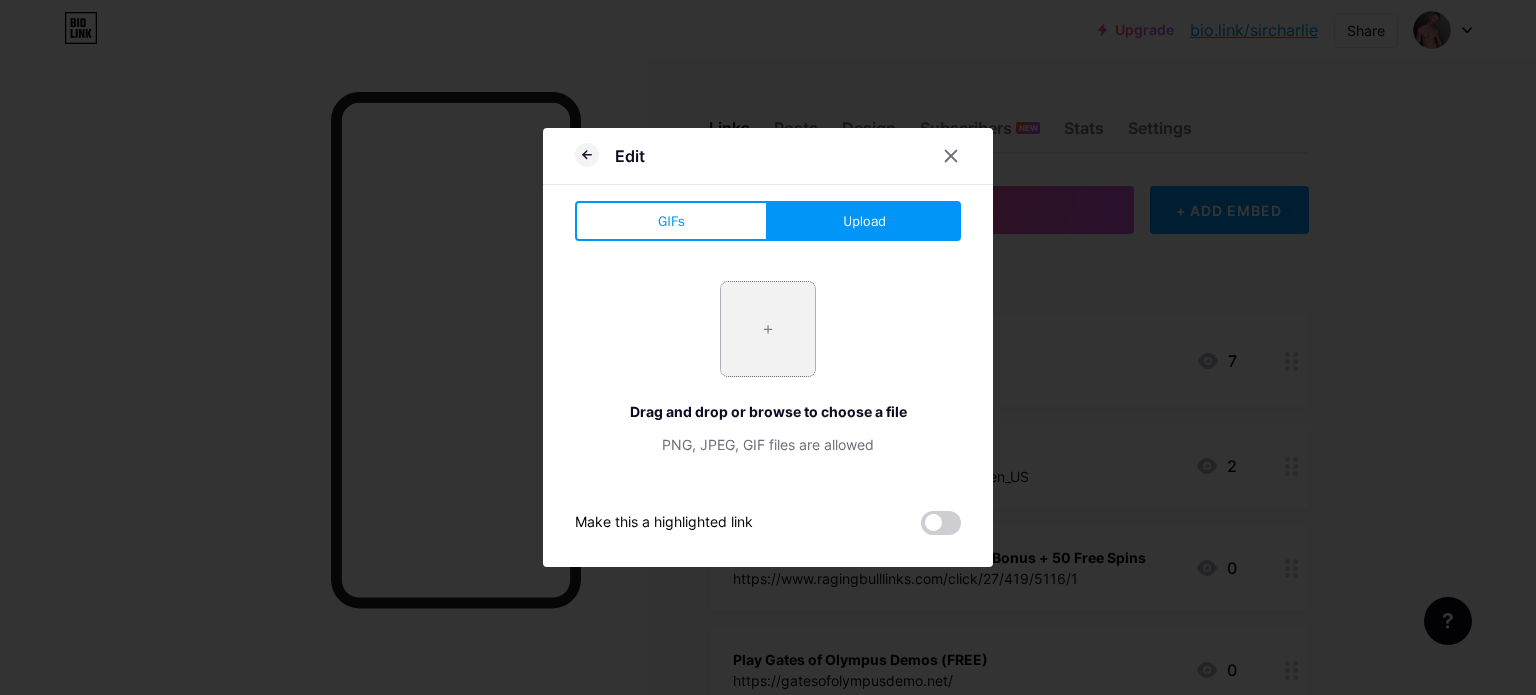 type on "C:\fakepath\paypal-3384015_640.png" 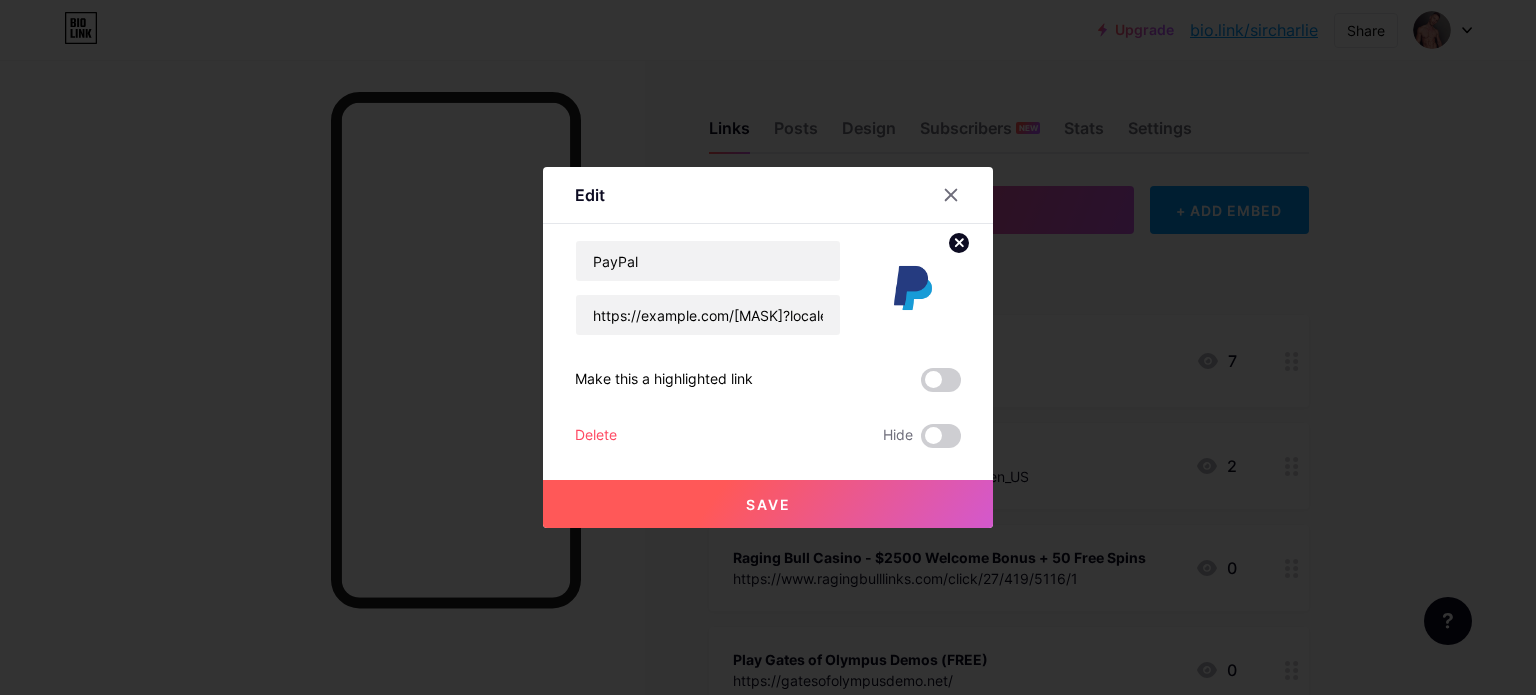 click on "Save" at bounding box center [768, 504] 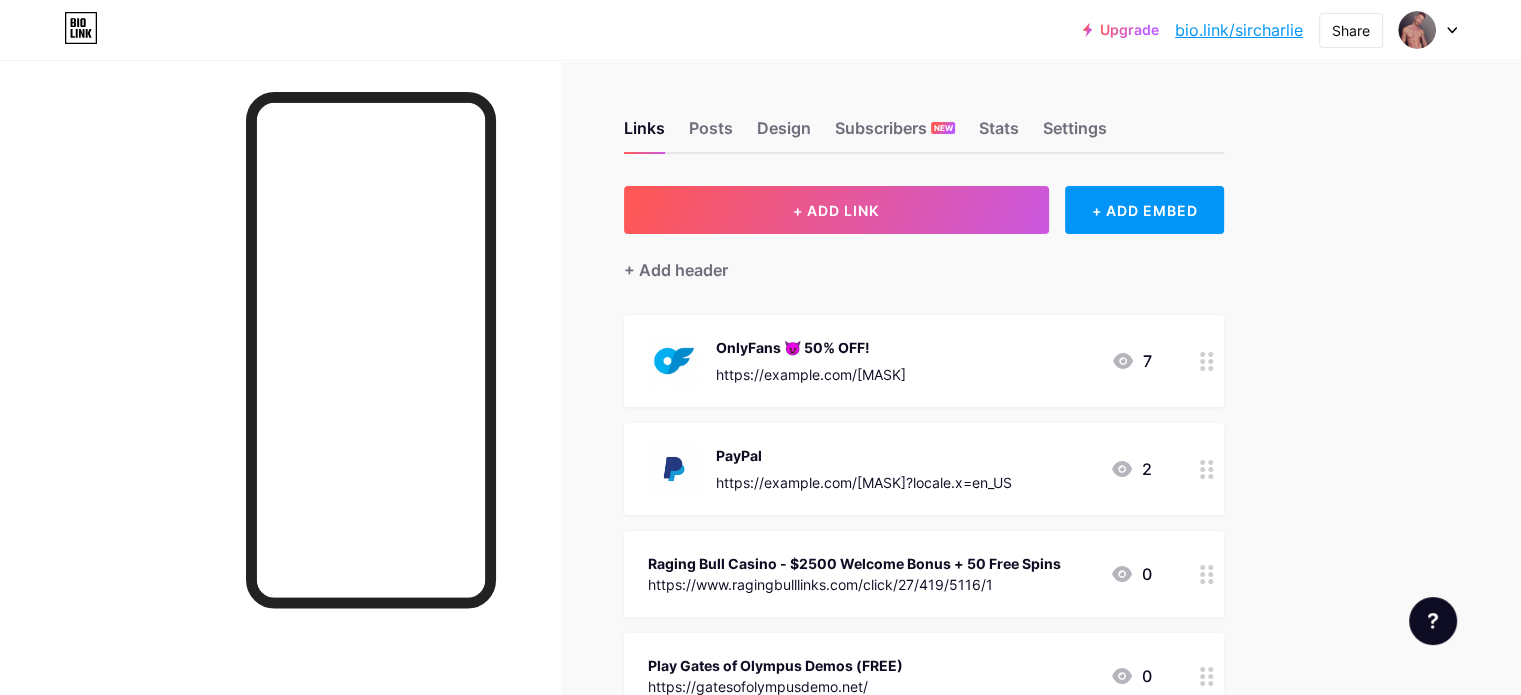 click on "https://www.ragingbulllinks.com/click/27/419/5116/1" at bounding box center (854, 584) 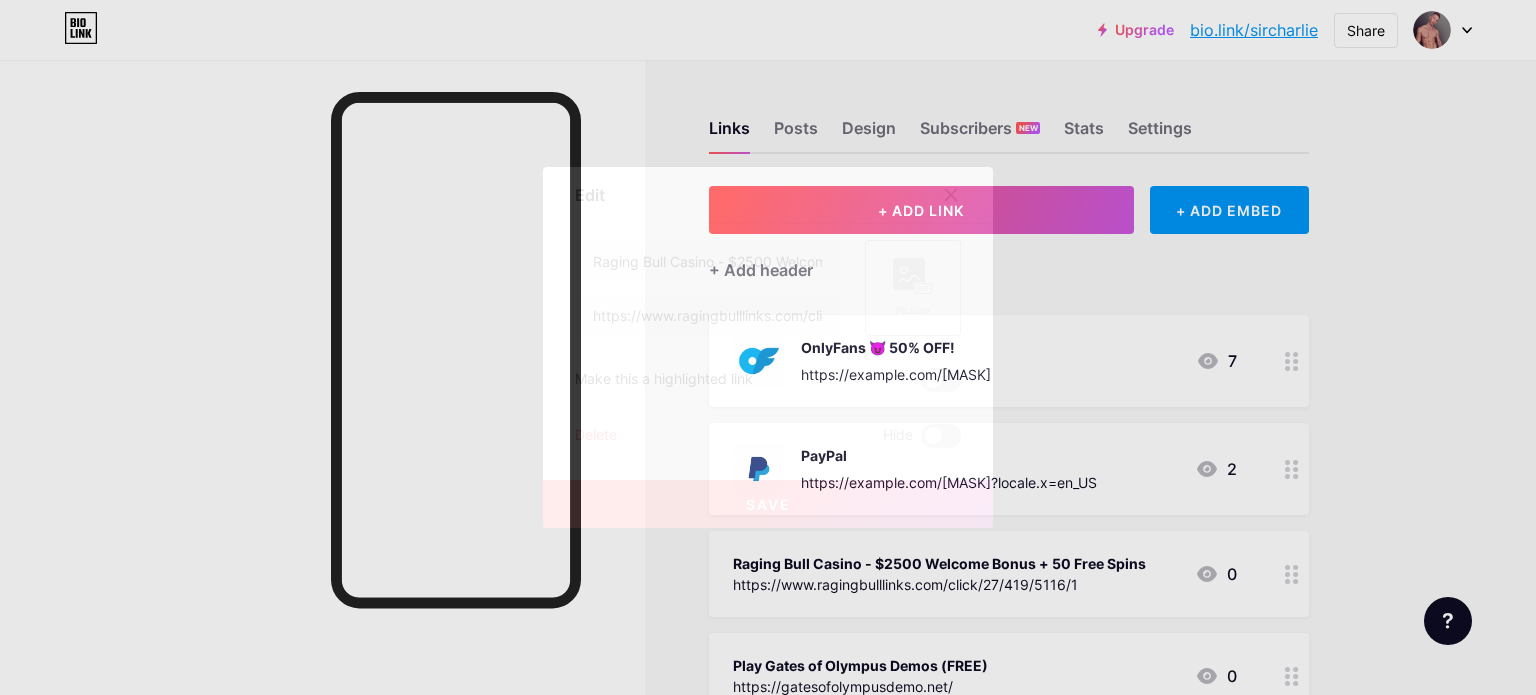 click on "Picture" at bounding box center [913, 288] 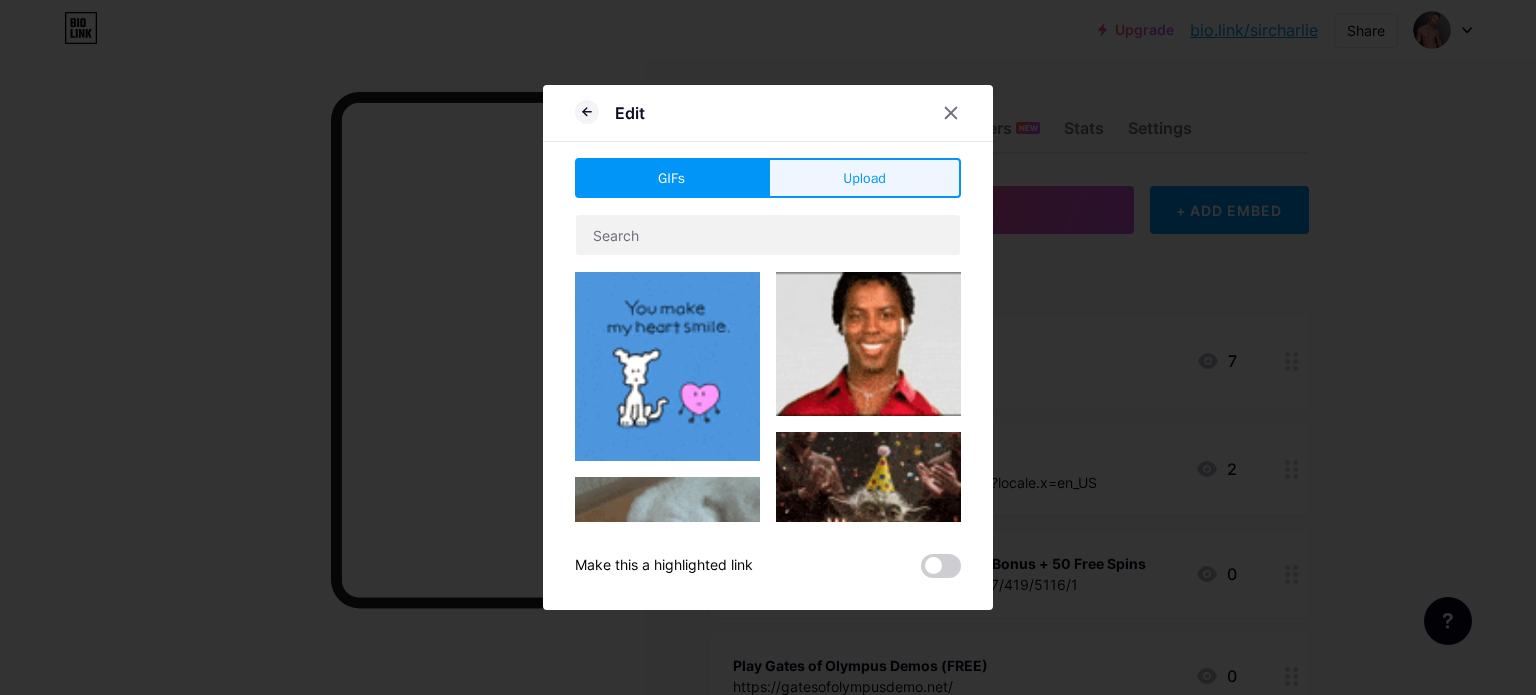 click on "Upload" at bounding box center [864, 178] 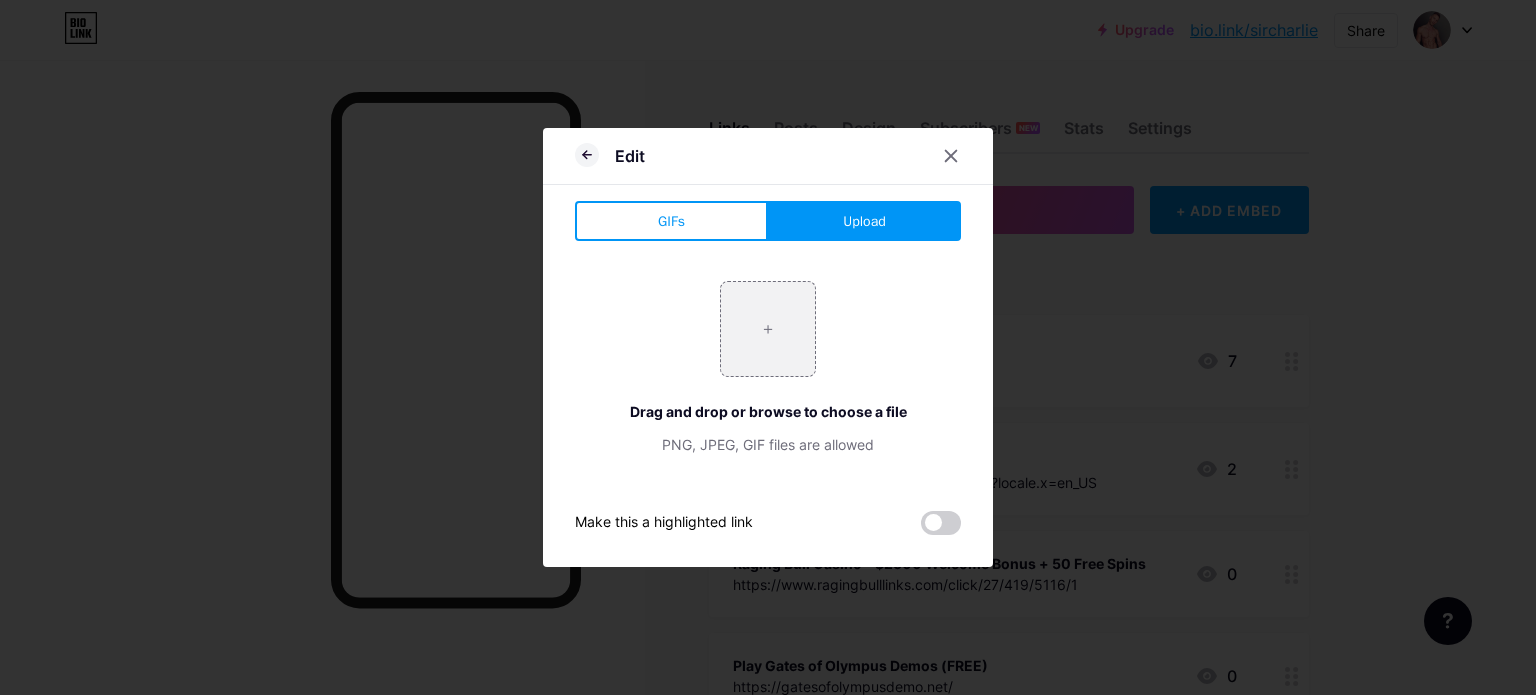 click on "Upload" at bounding box center [864, 221] 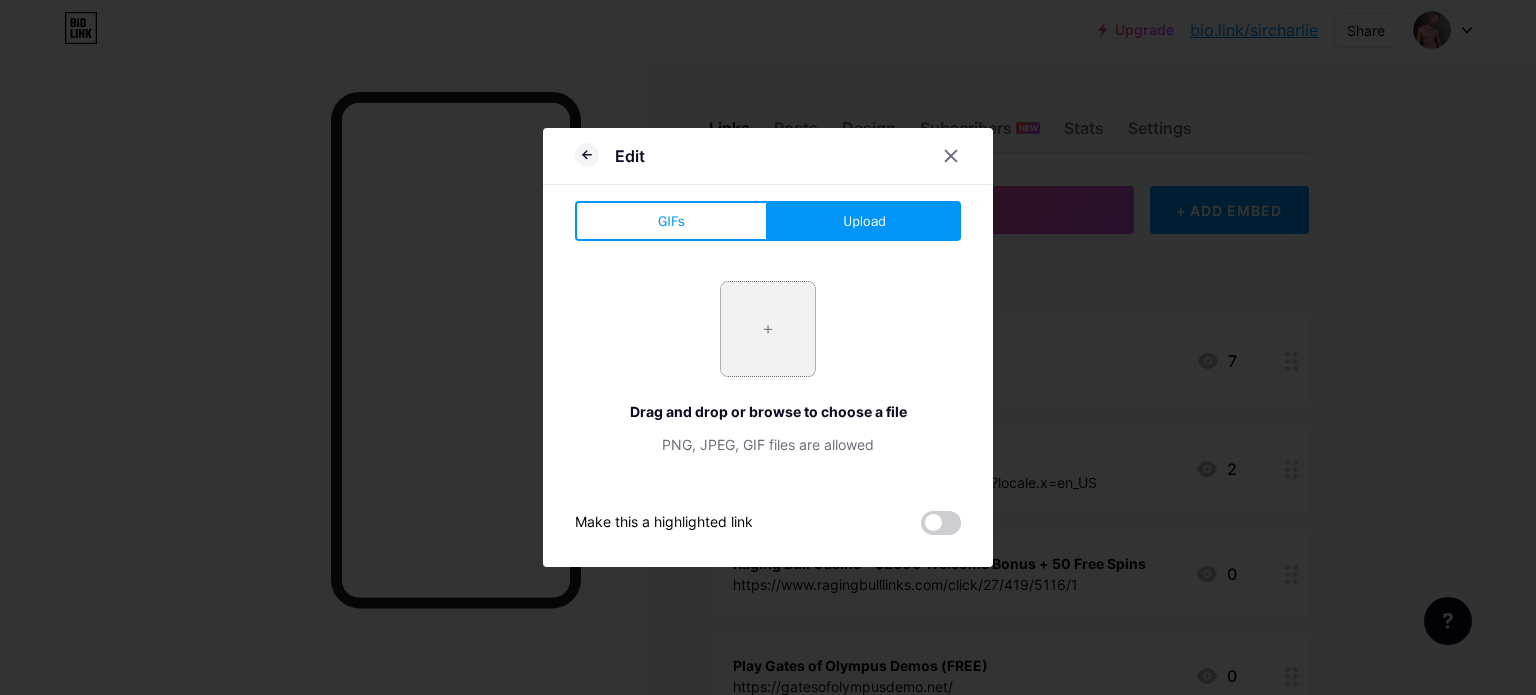 click at bounding box center (768, 329) 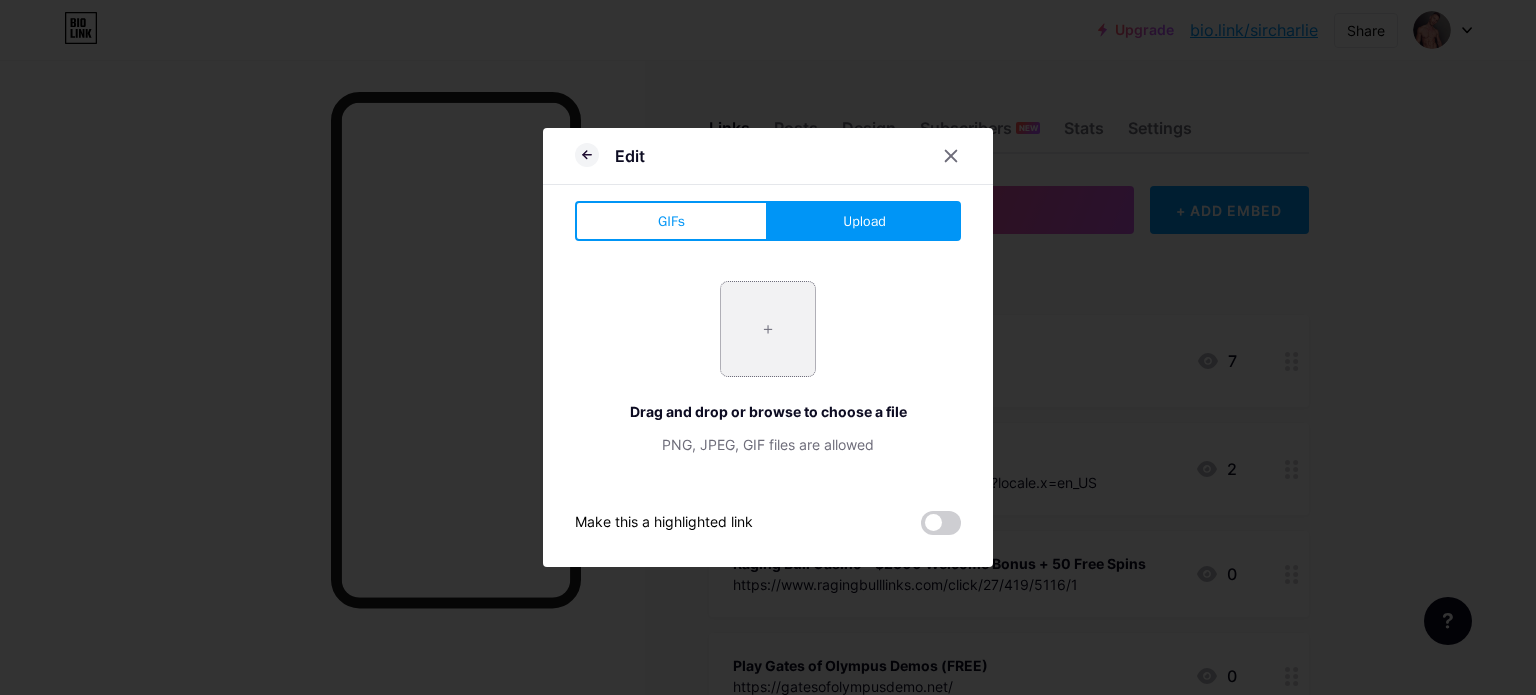 type on "C:\fakepath\Raging Bull Casino Logo.jpg" 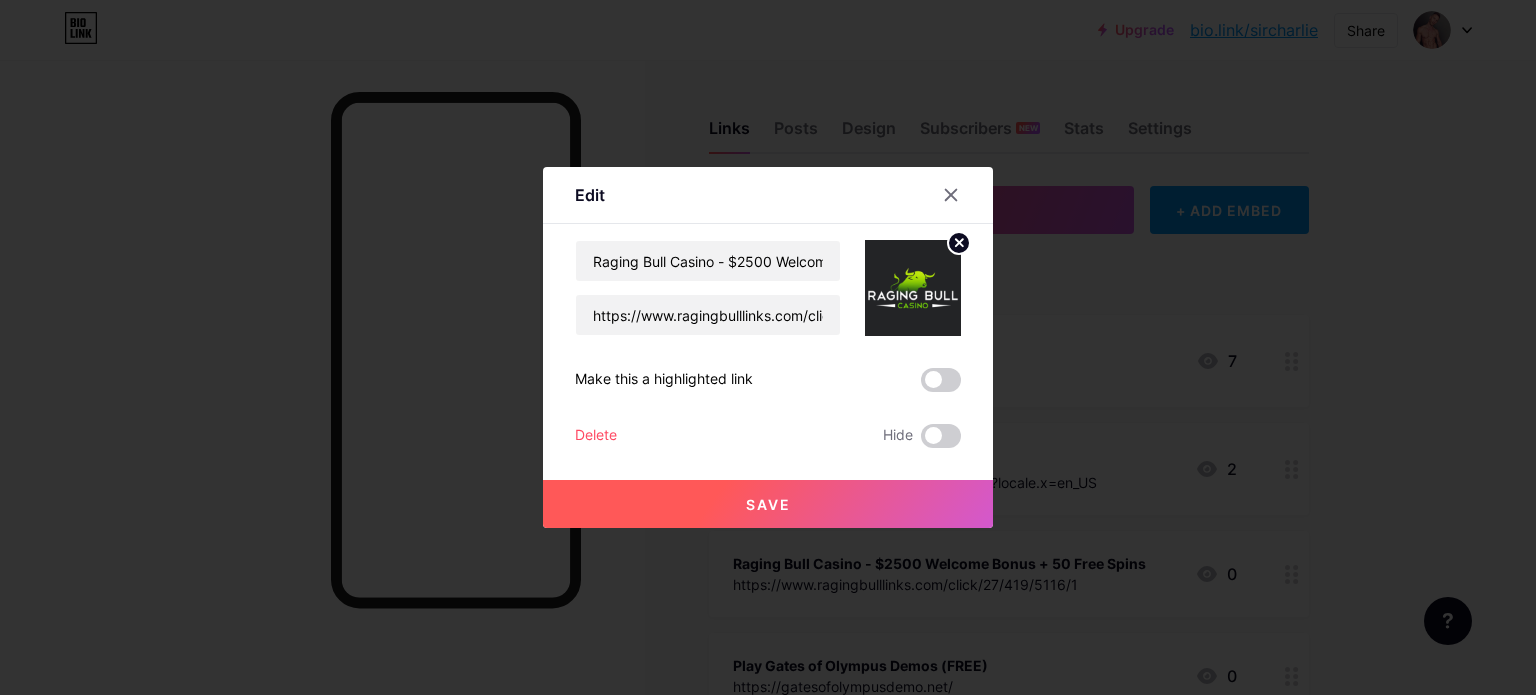 click on "Save" at bounding box center [768, 504] 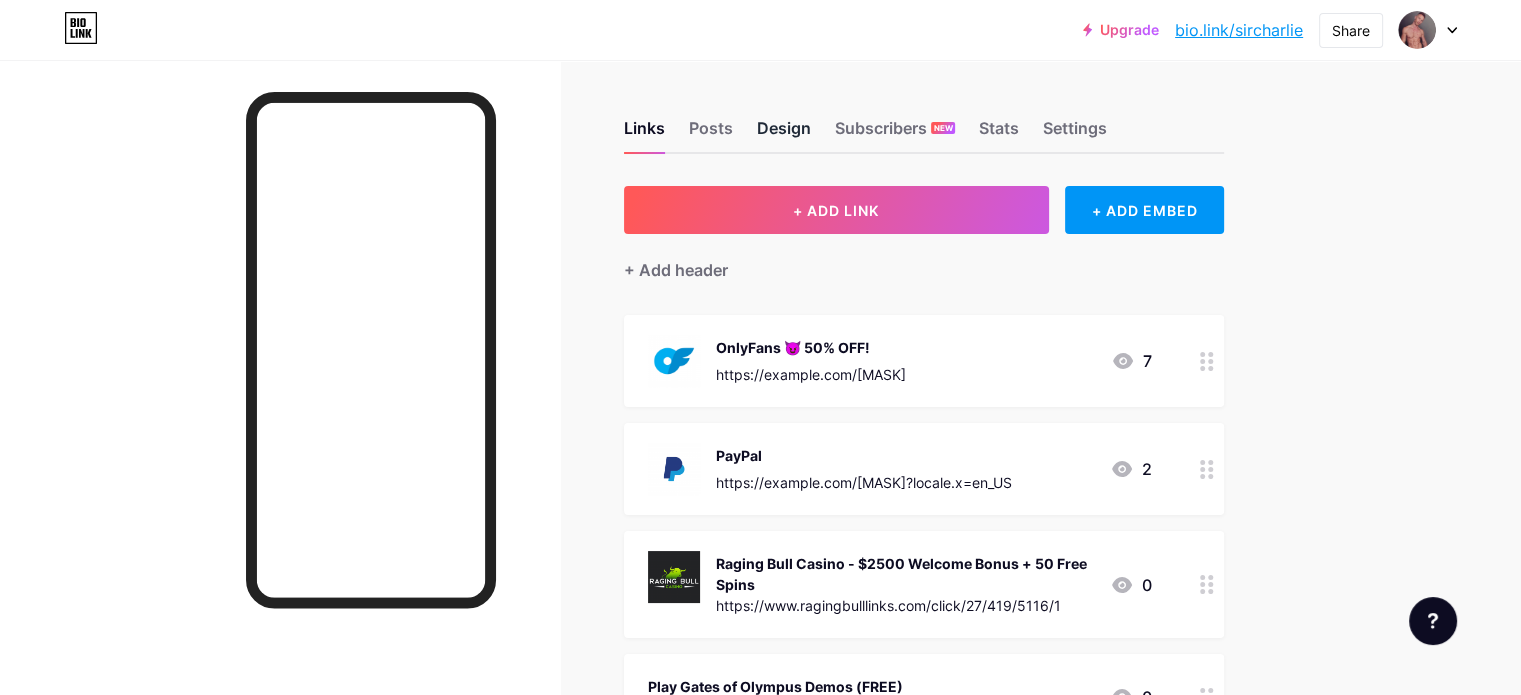 click on "Design" at bounding box center (784, 134) 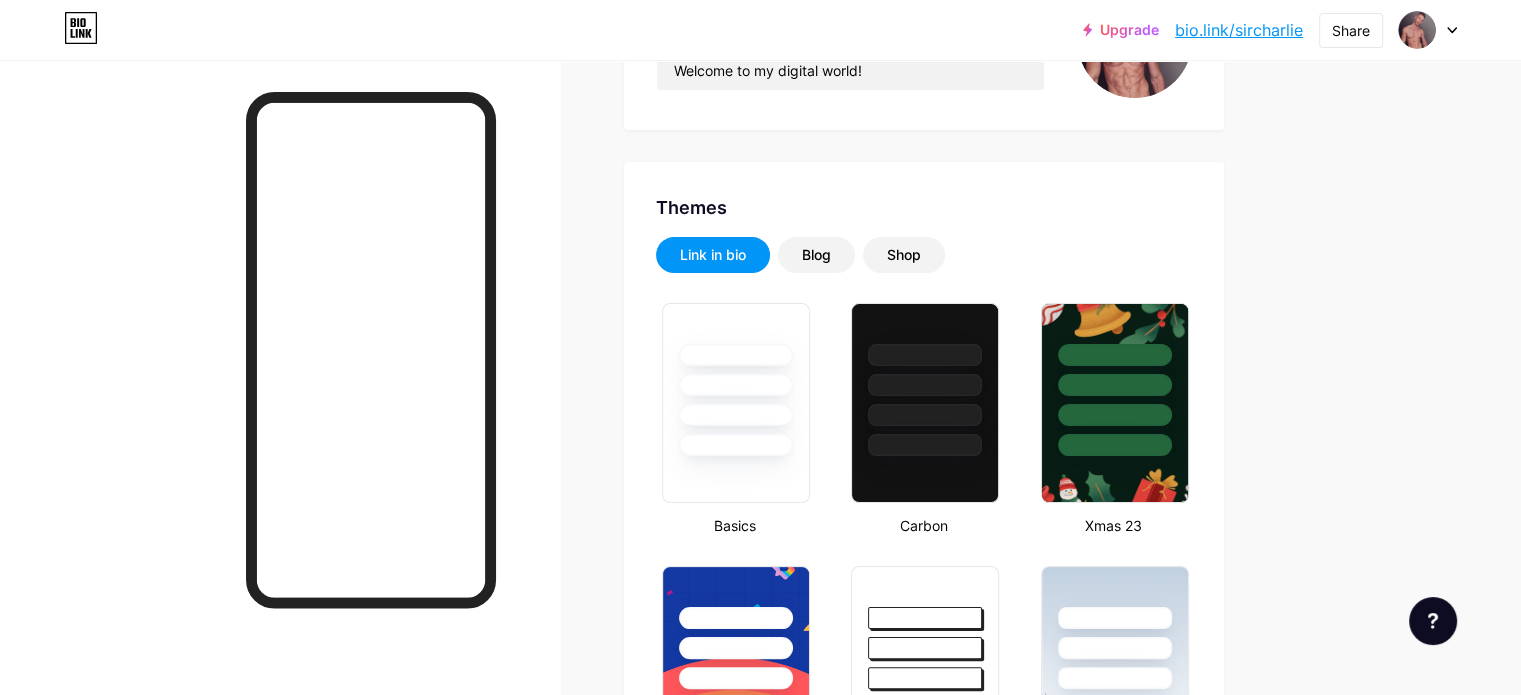 scroll, scrollTop: 0, scrollLeft: 0, axis: both 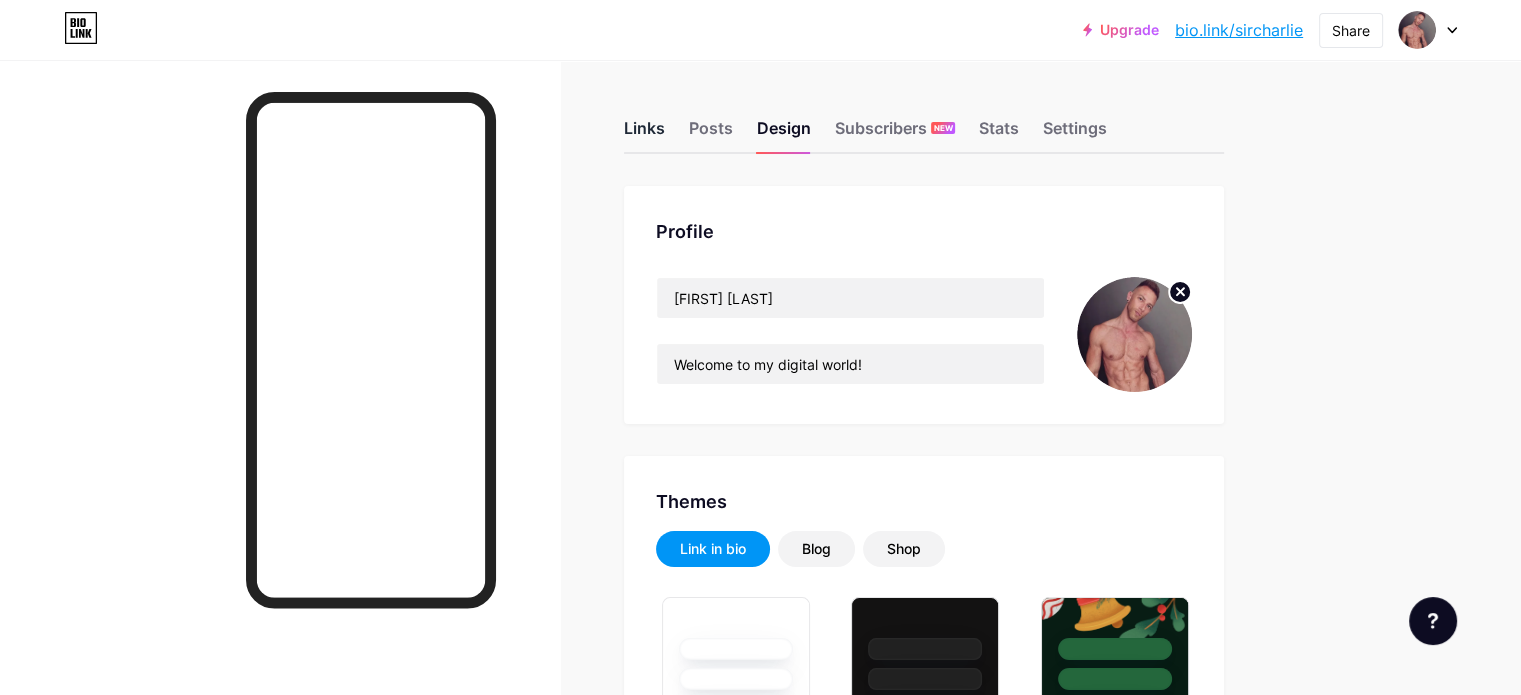 click on "Links" at bounding box center [644, 134] 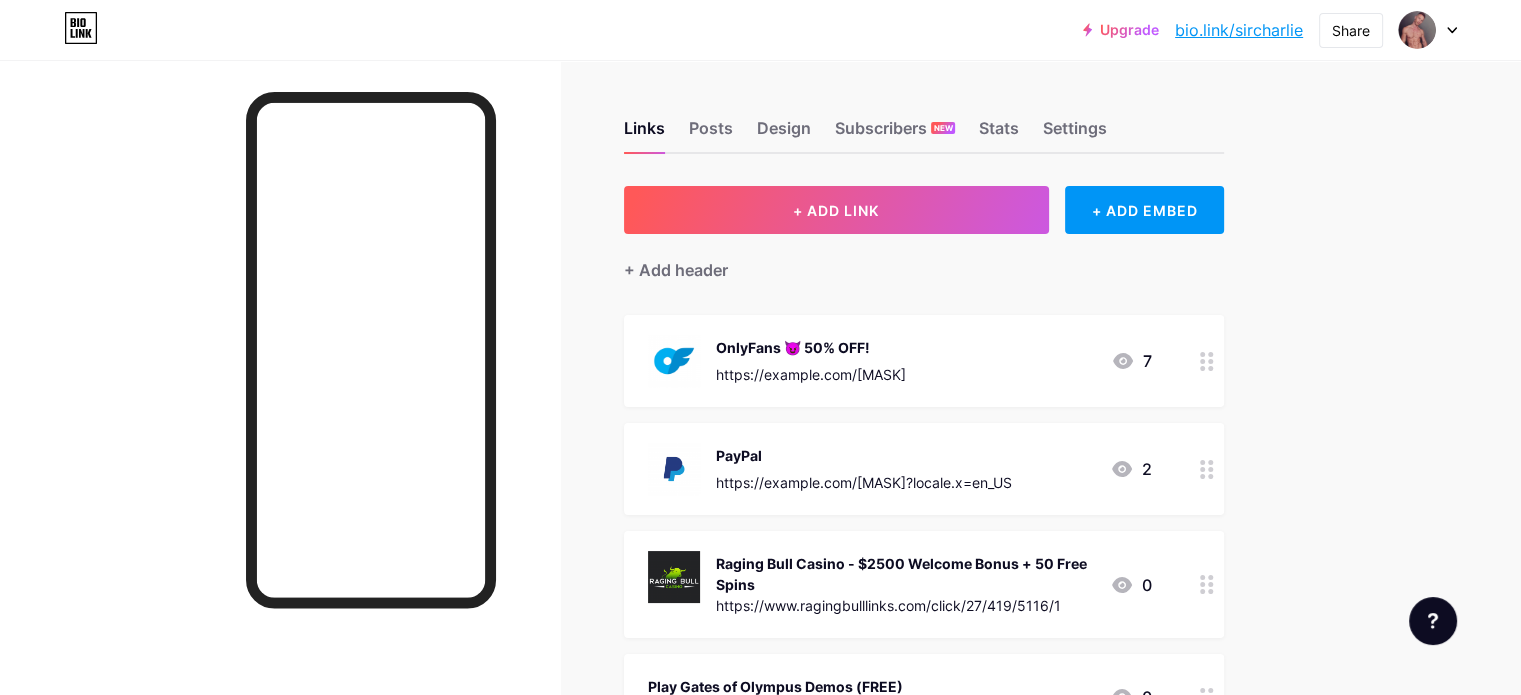 scroll, scrollTop: 200, scrollLeft: 0, axis: vertical 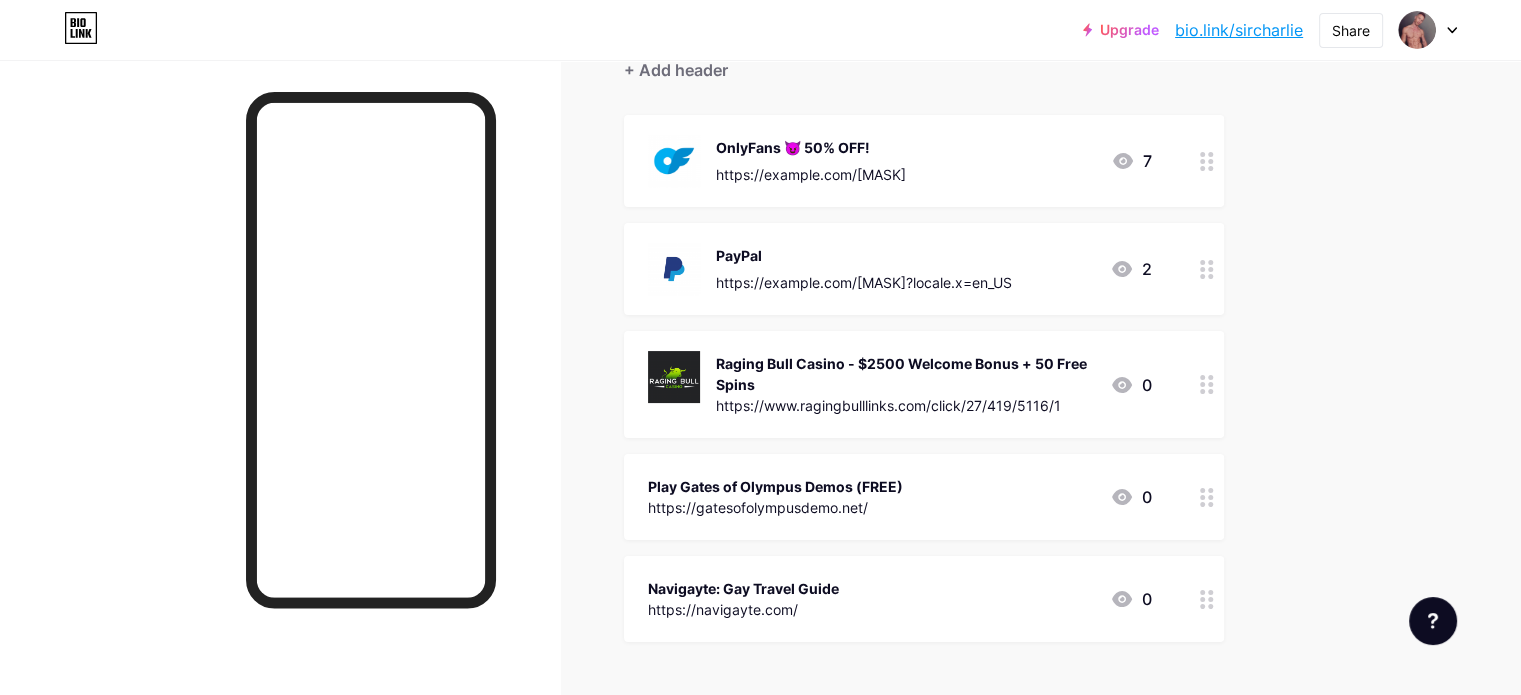 click on "Play Gates of Olympus Demos (FREE)" at bounding box center (775, 486) 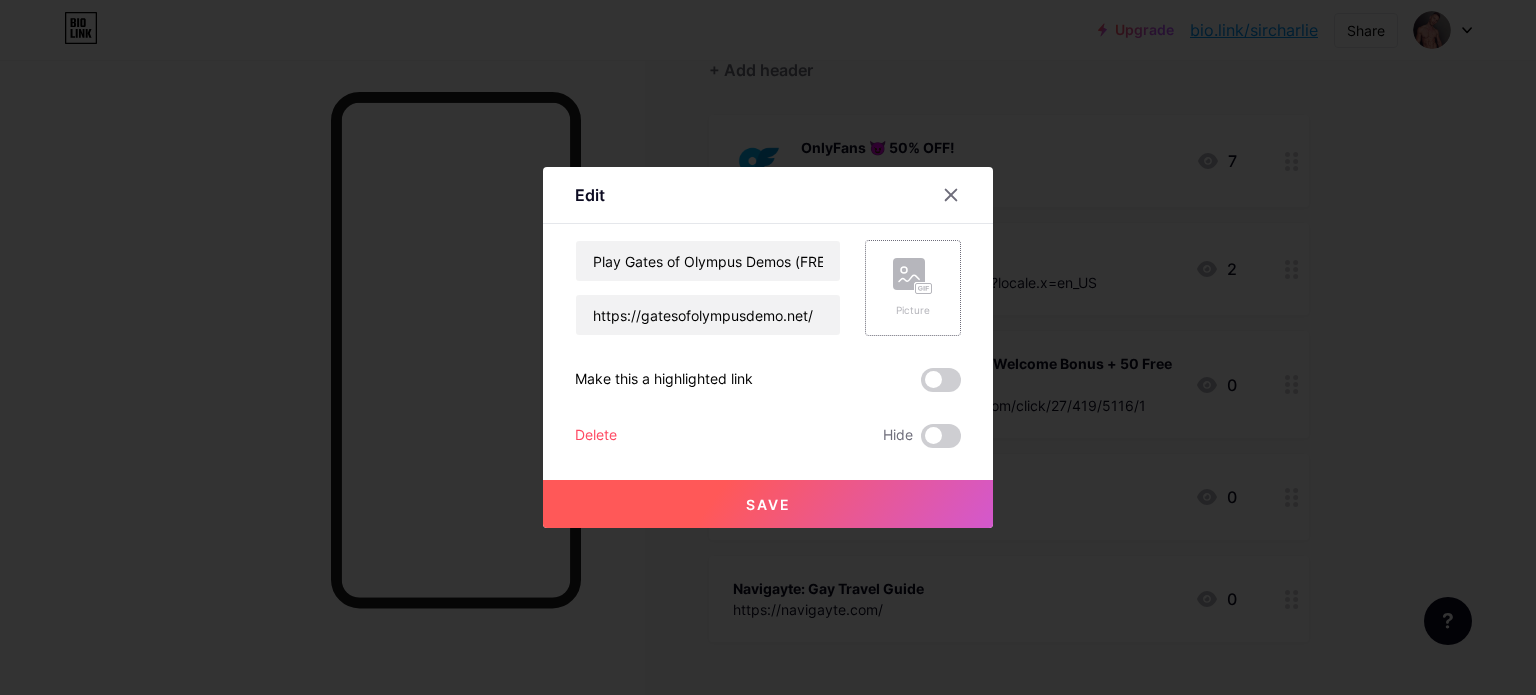 click on "Picture" at bounding box center (913, 288) 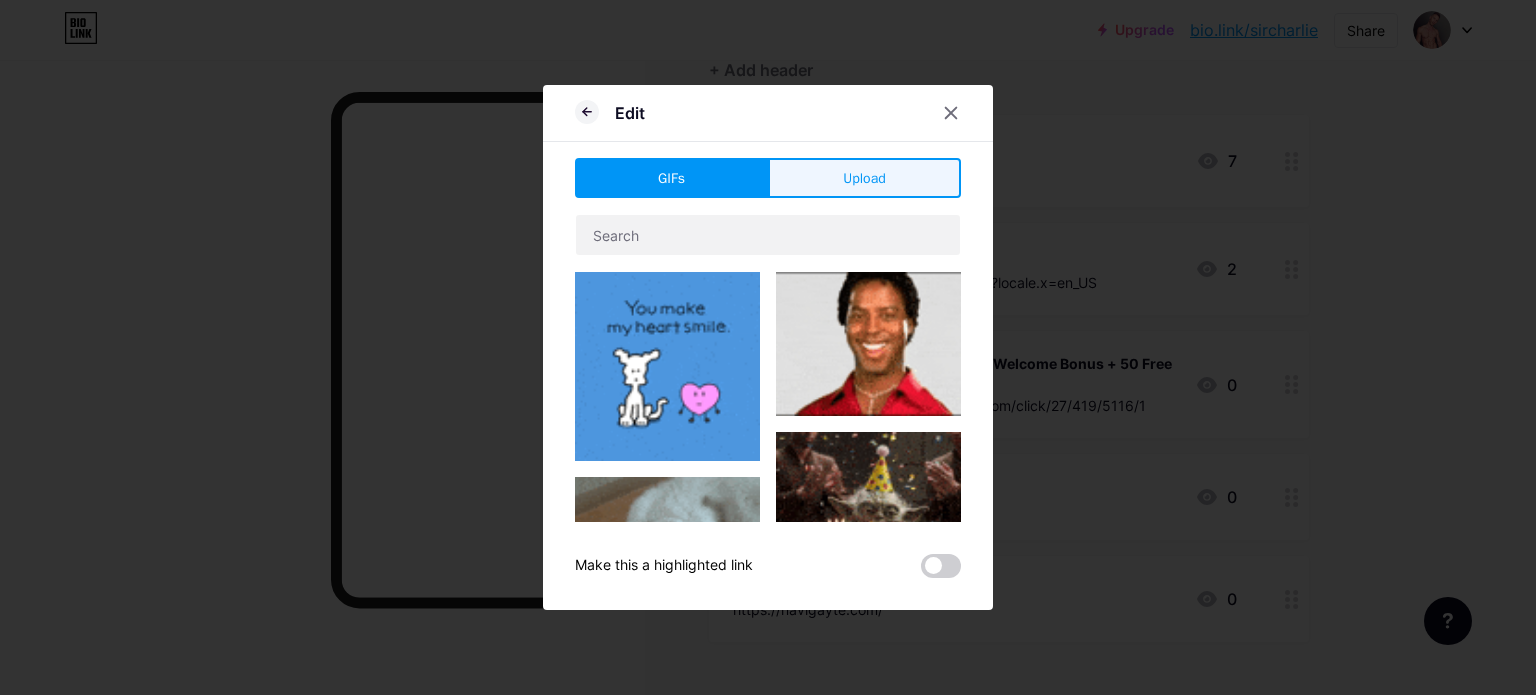 click on "Upload" at bounding box center (864, 178) 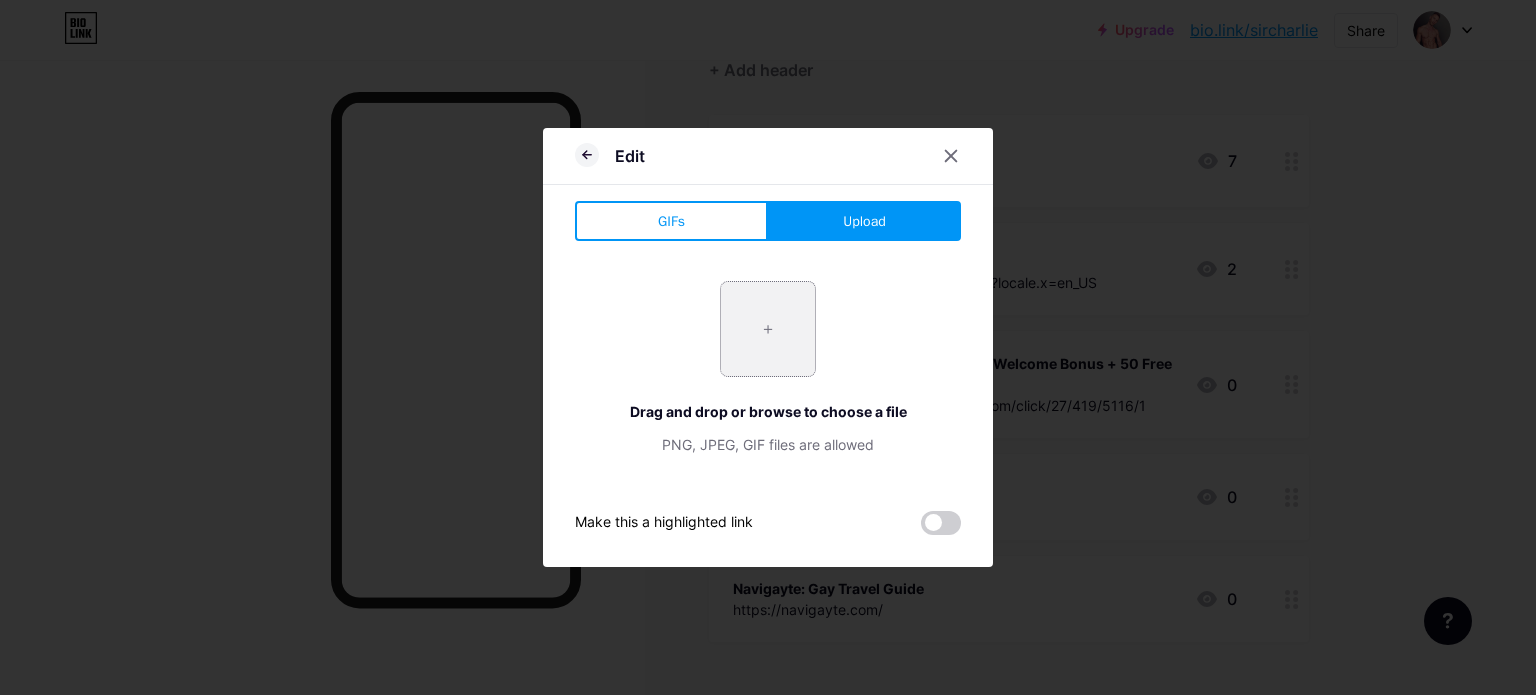 click at bounding box center (768, 329) 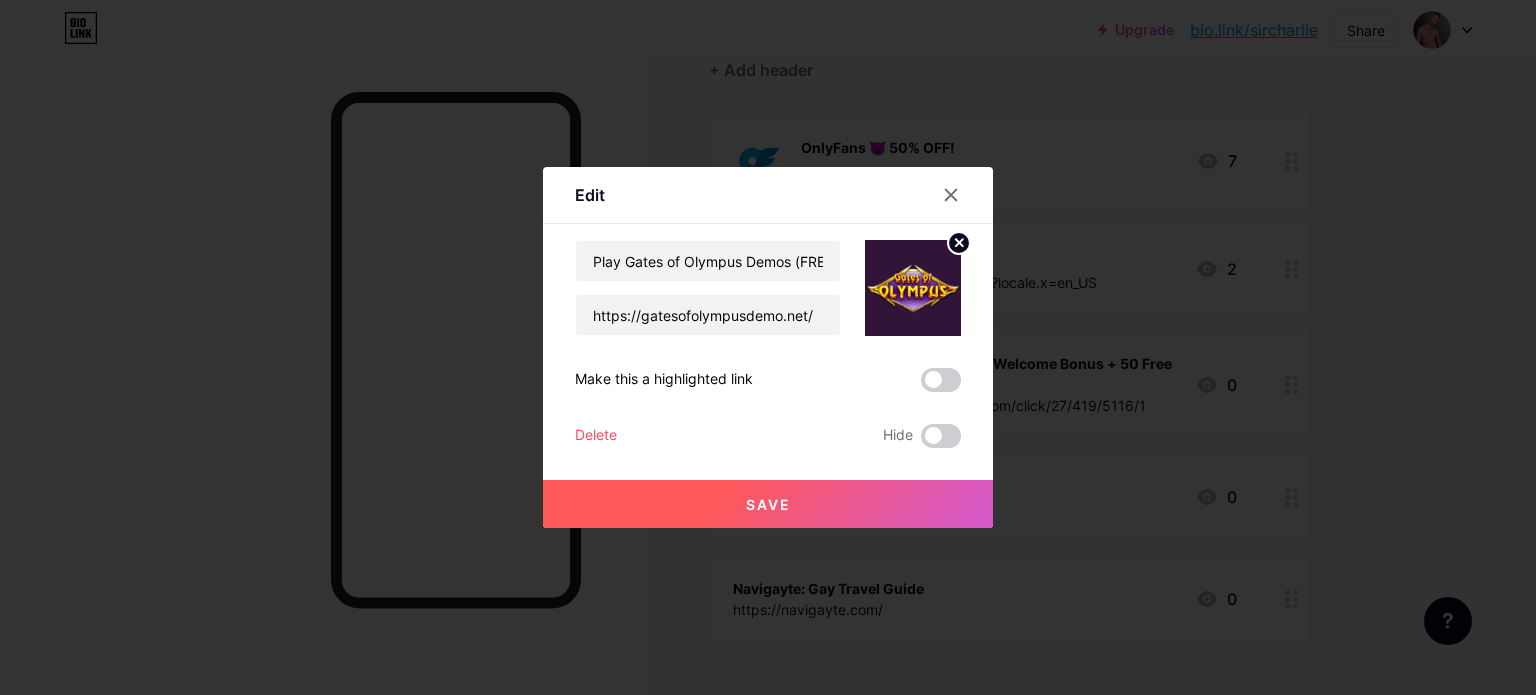 click on "Save" at bounding box center (768, 504) 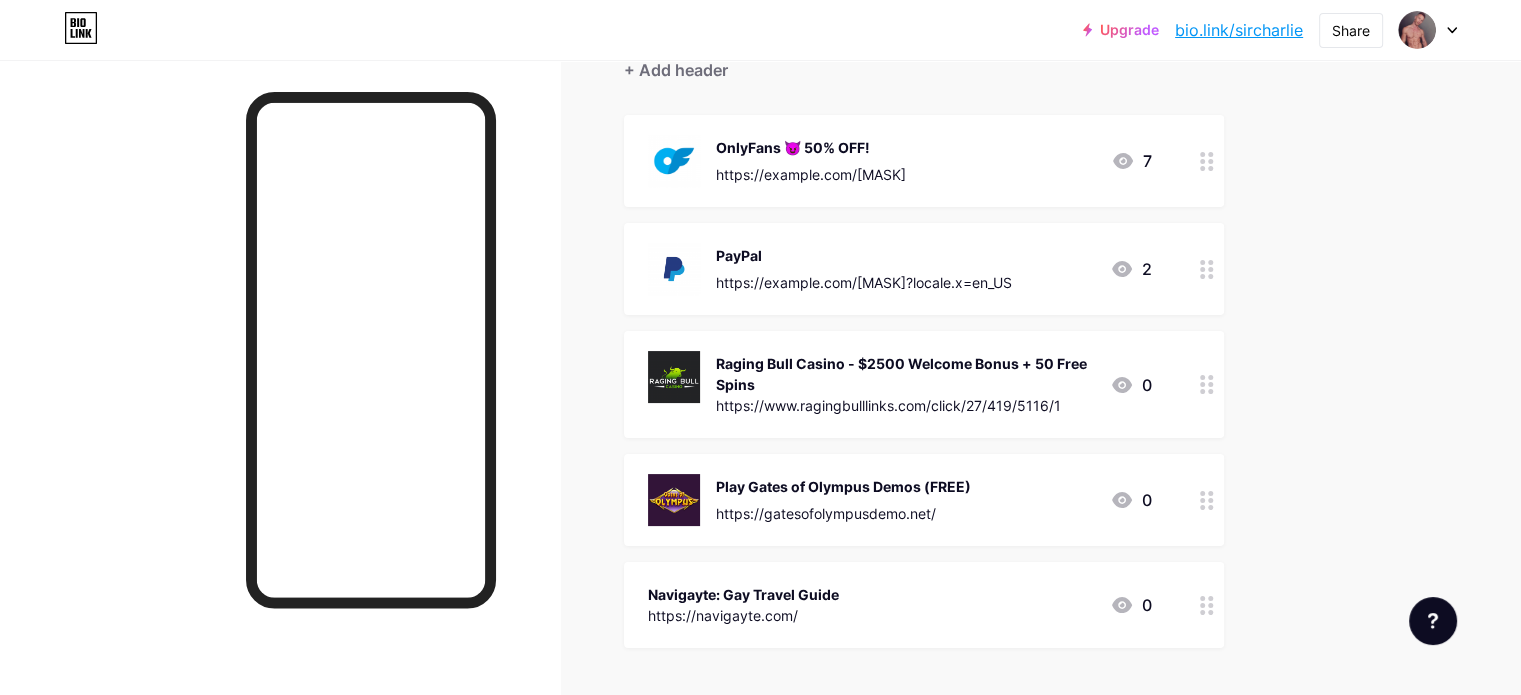 click on "Raging Bull Casino - $2500 Welcome Bonus + 50 Free Spins" at bounding box center (905, 374) 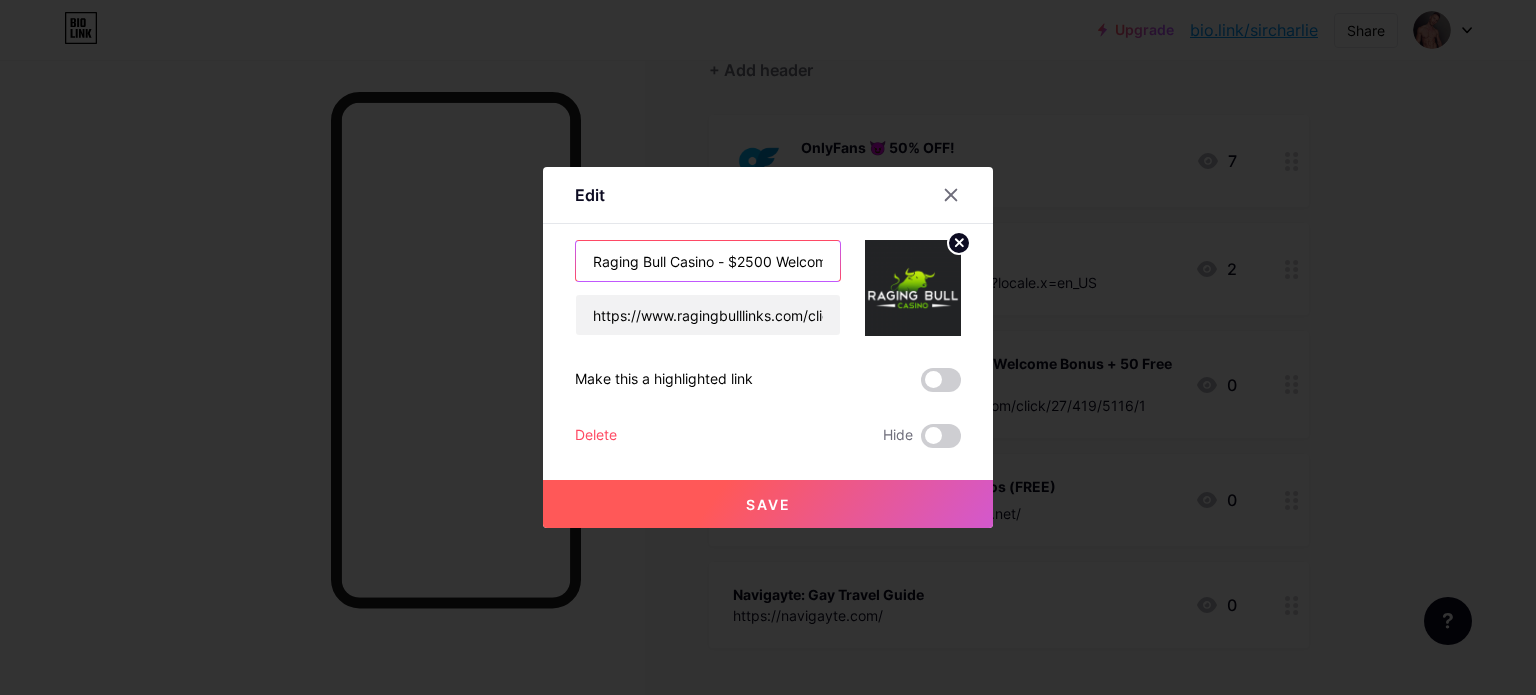 drag, startPoint x: 709, startPoint y: 263, endPoint x: 668, endPoint y: 267, distance: 41.19466 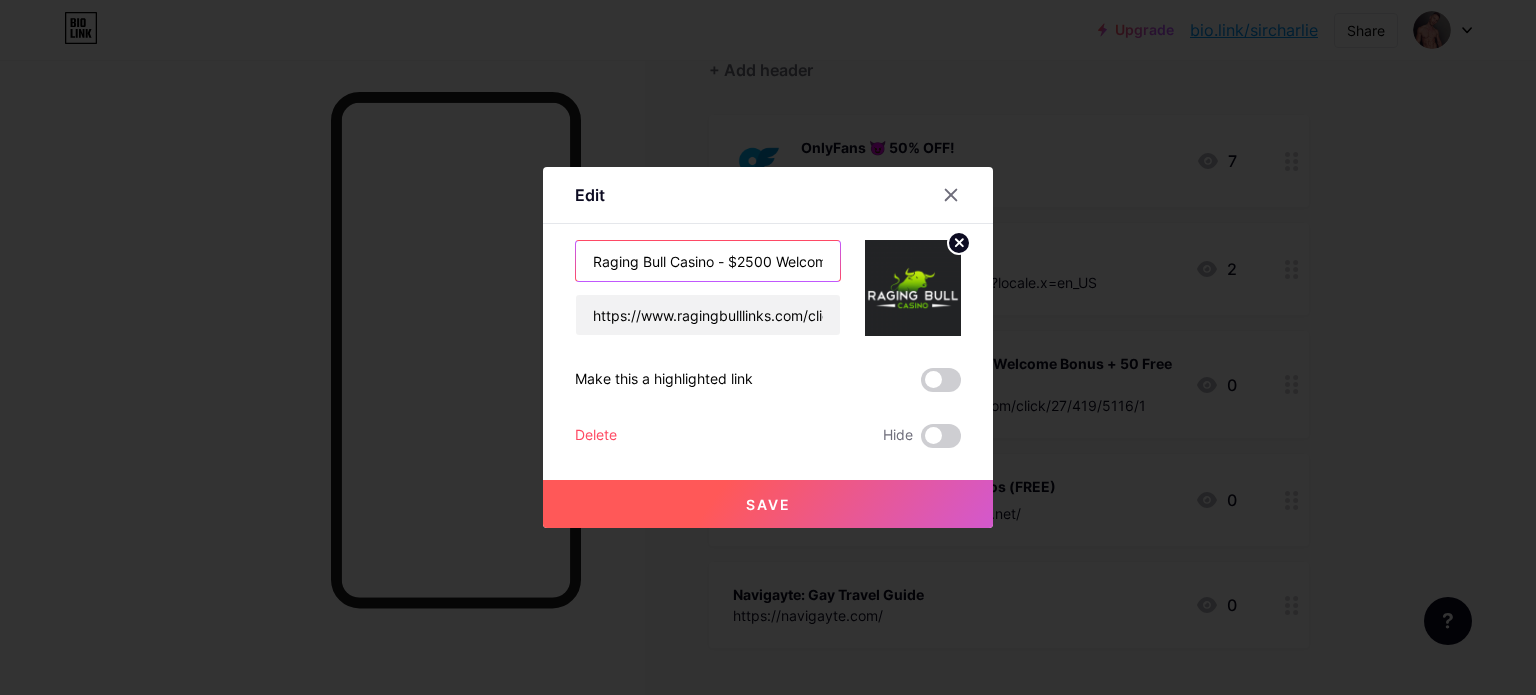click on "Raging Bull Casino - $2500 Welcome Bonus + 50 Free Spins" at bounding box center (708, 261) 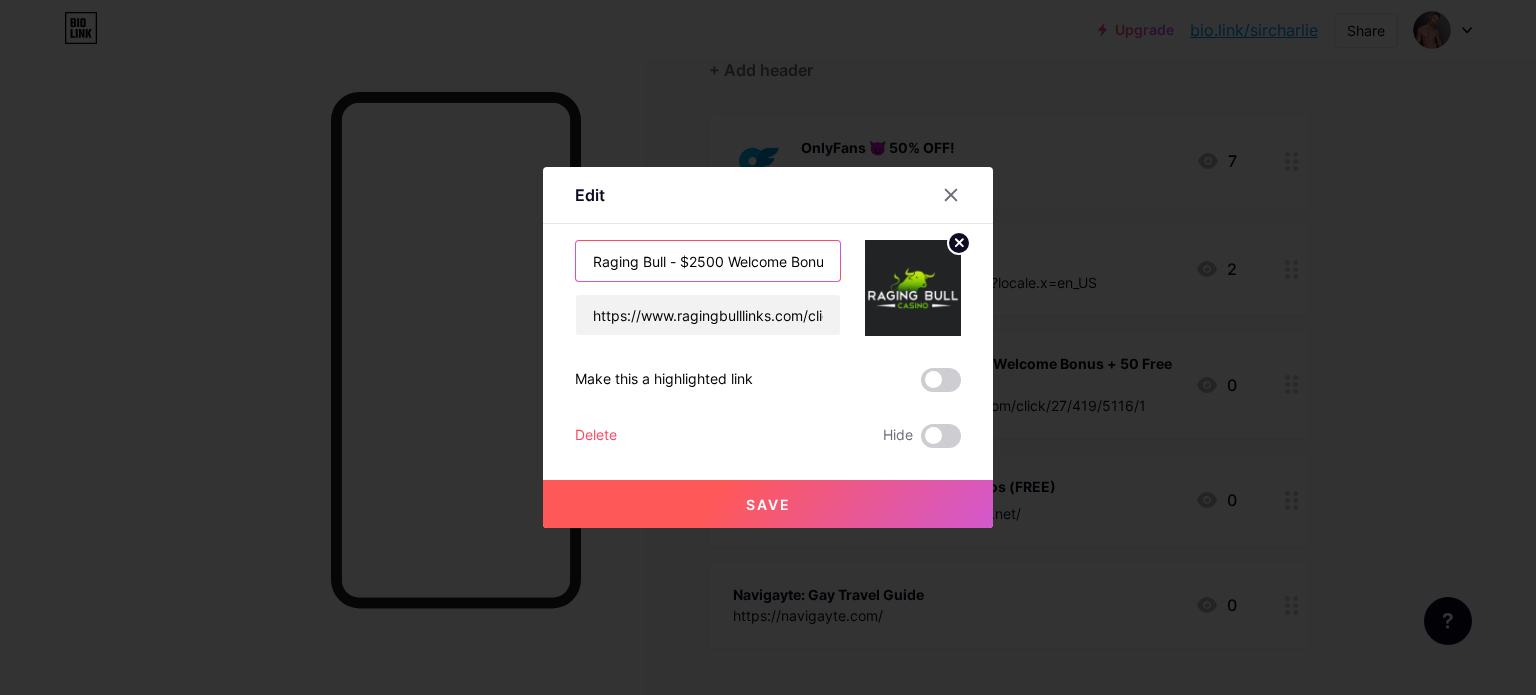 type on "Raging Bull - $2500 Welcome Bonus + 50 Free Spins" 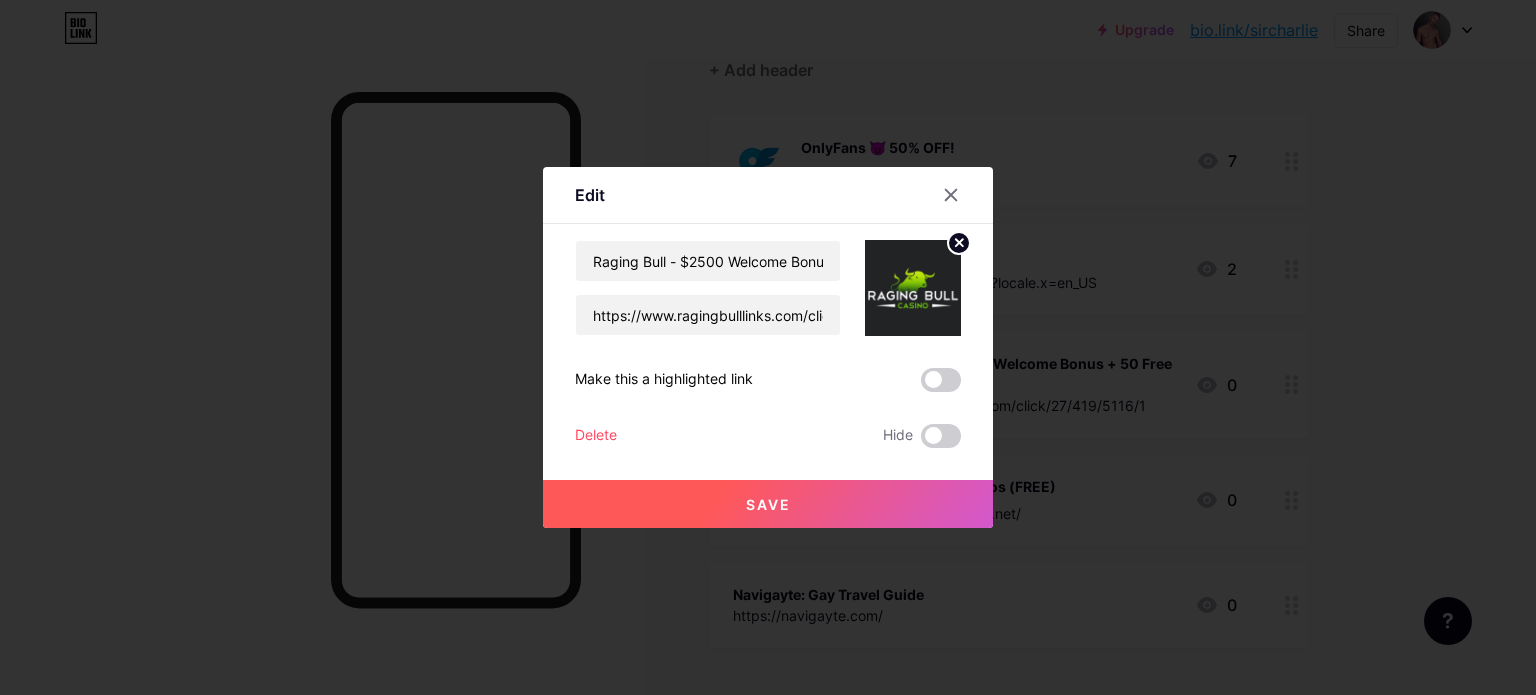 click on "Save" at bounding box center (768, 504) 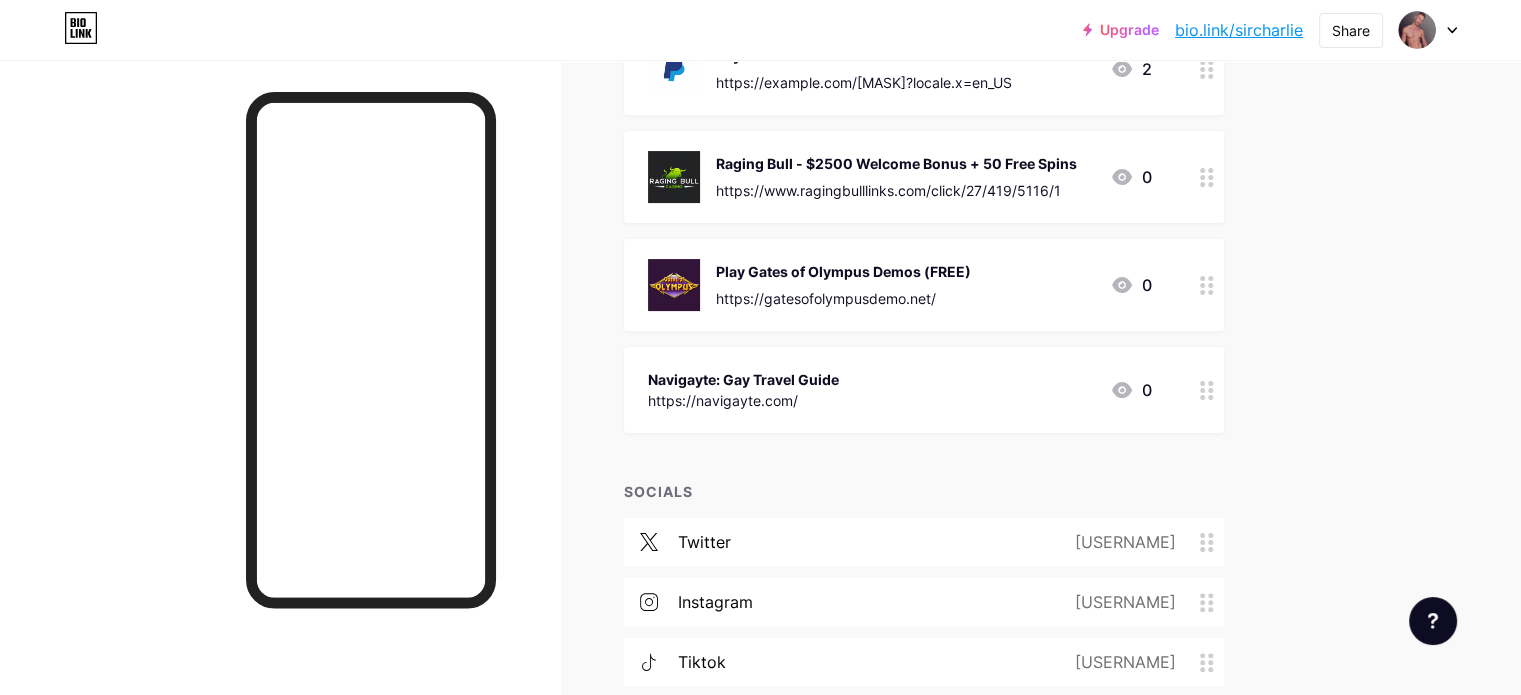 scroll, scrollTop: 300, scrollLeft: 0, axis: vertical 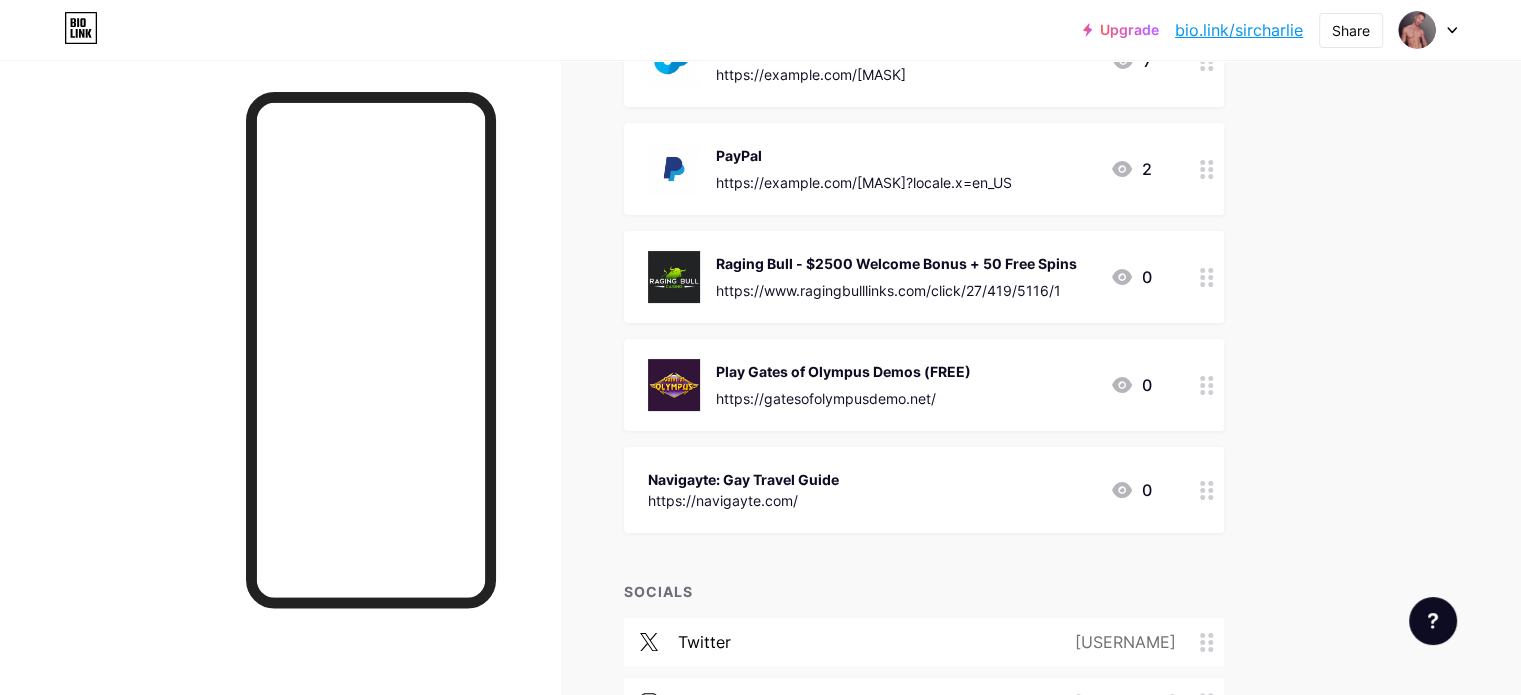 click on "PayPal
https://paypal.me/charlbinneman?locale.x=en_US" at bounding box center [864, 169] 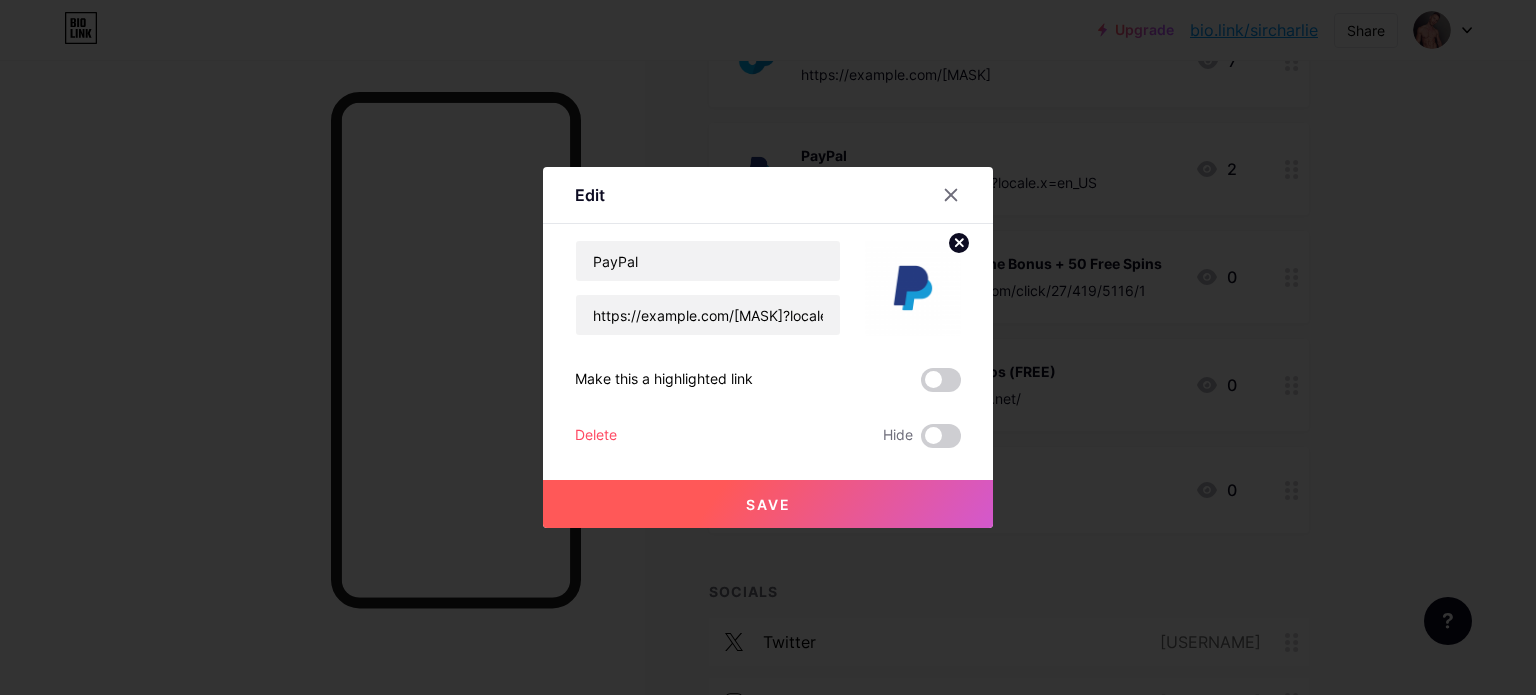 click at bounding box center (913, 288) 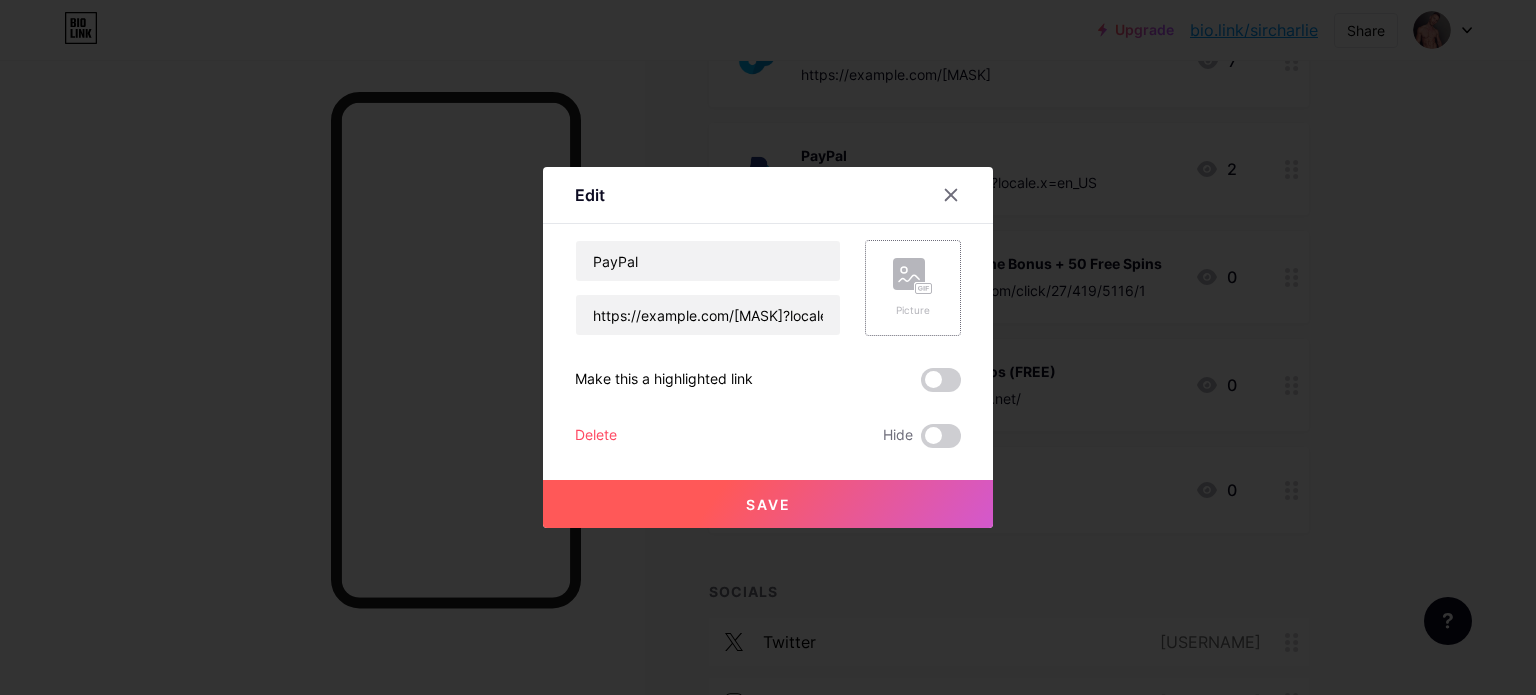 click 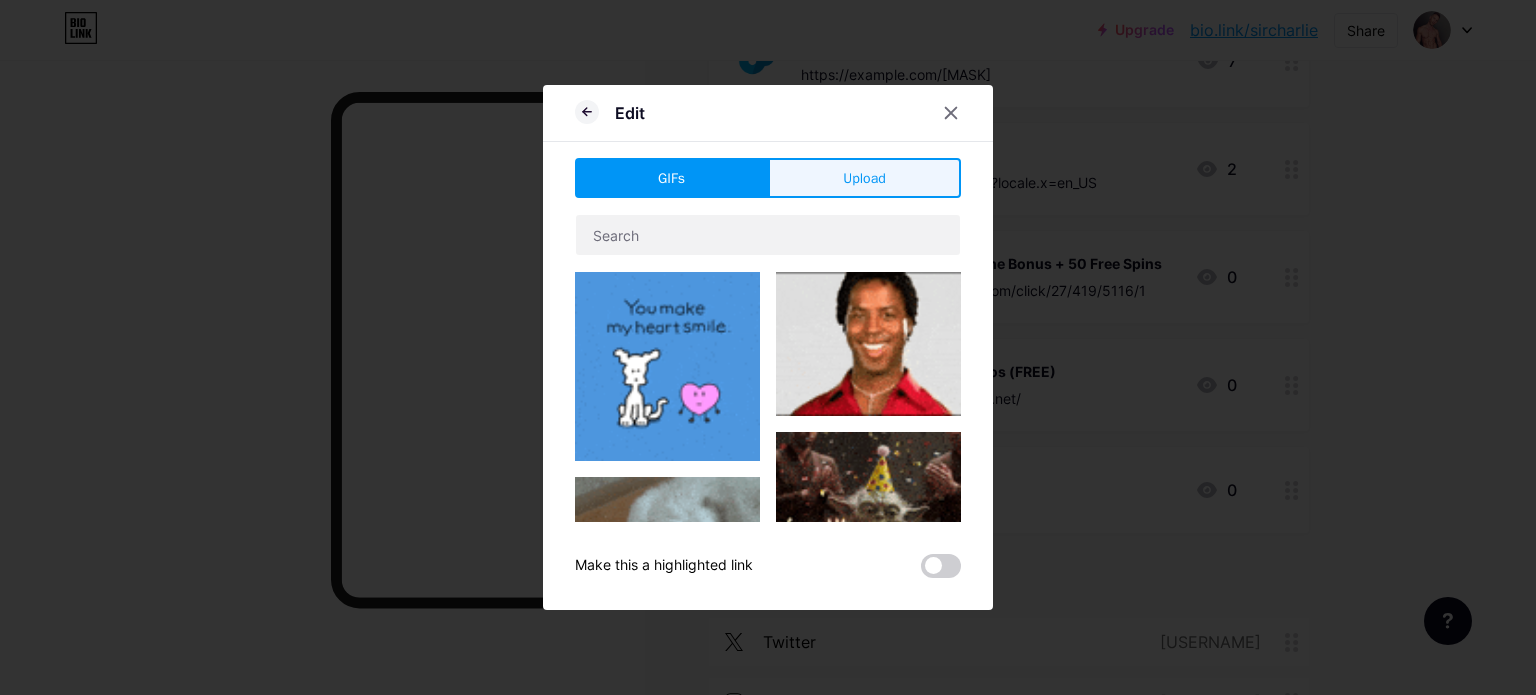 click on "Upload" at bounding box center (864, 178) 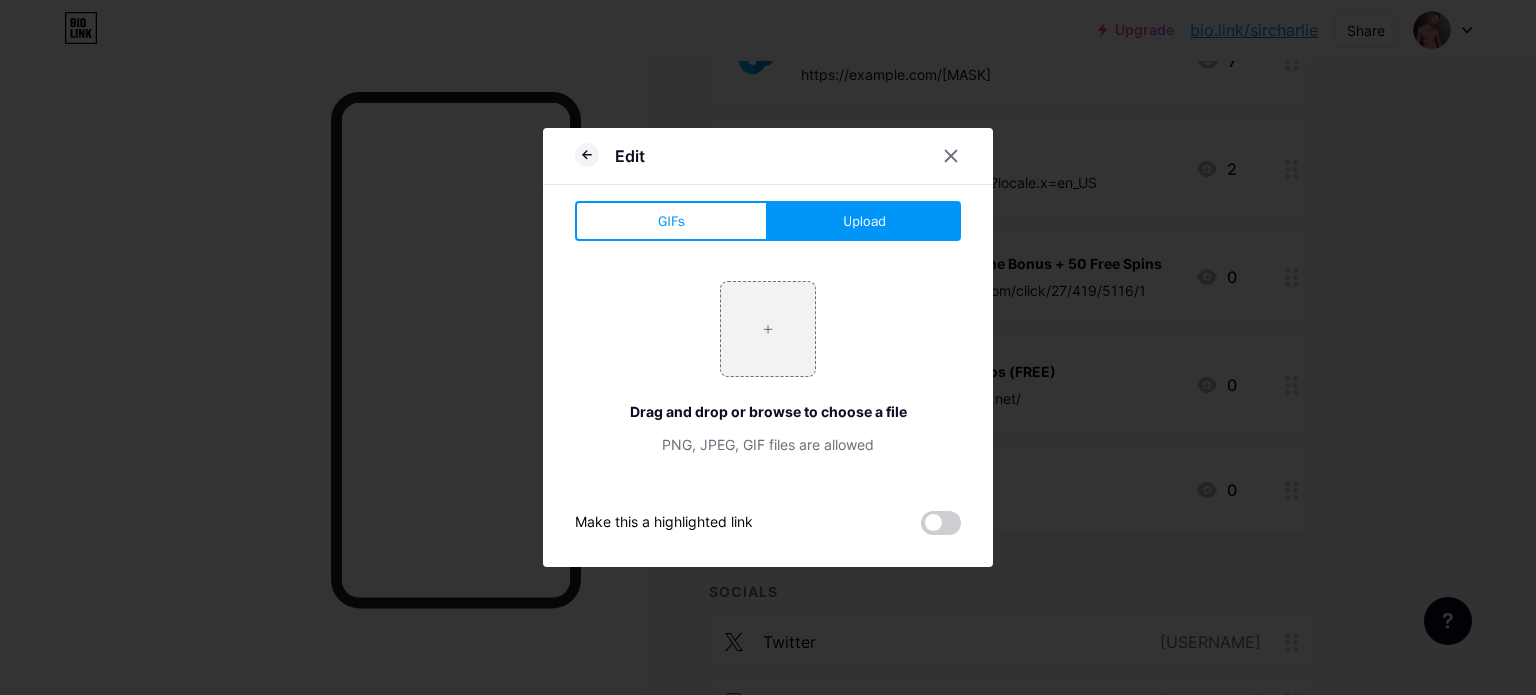 click on "Upload" at bounding box center [864, 221] 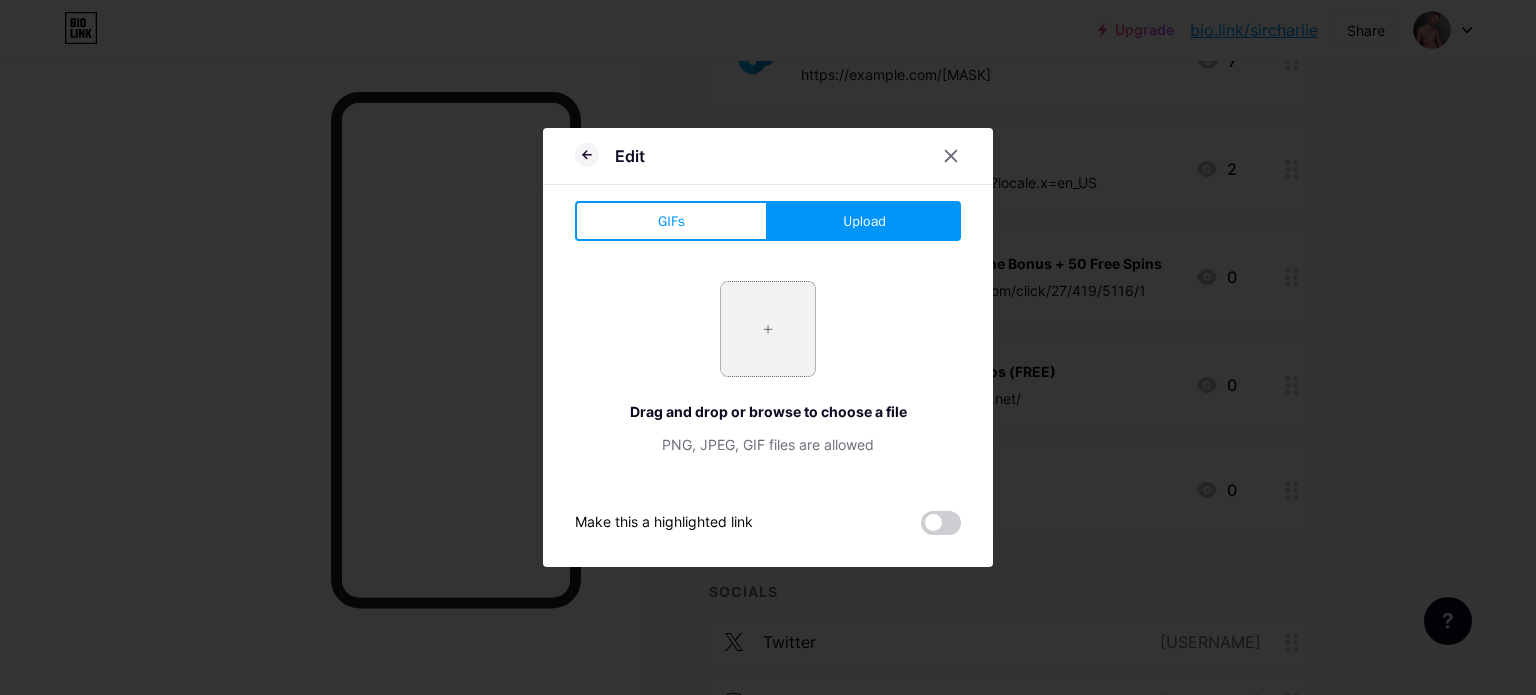 click at bounding box center (768, 329) 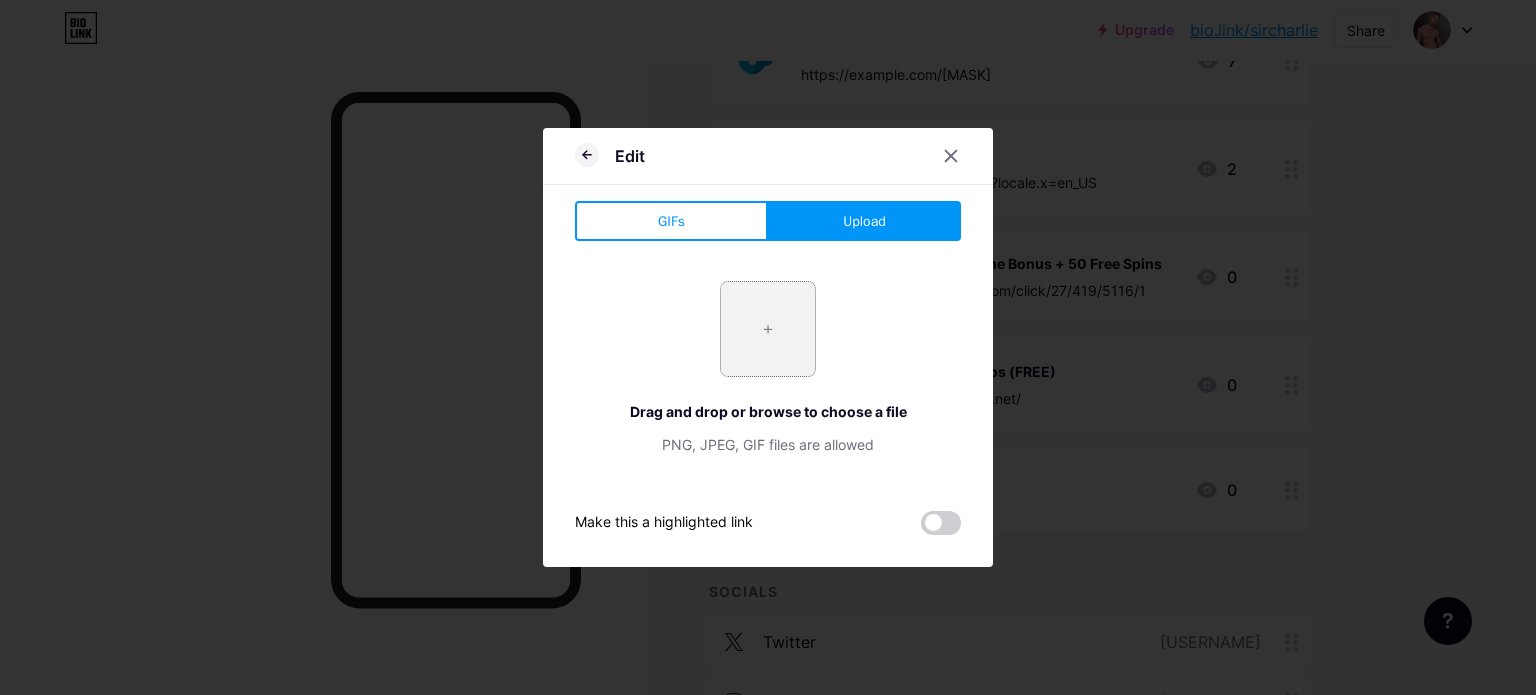 type on "C:\fakepath\4375034_logo_paypal_icon.png" 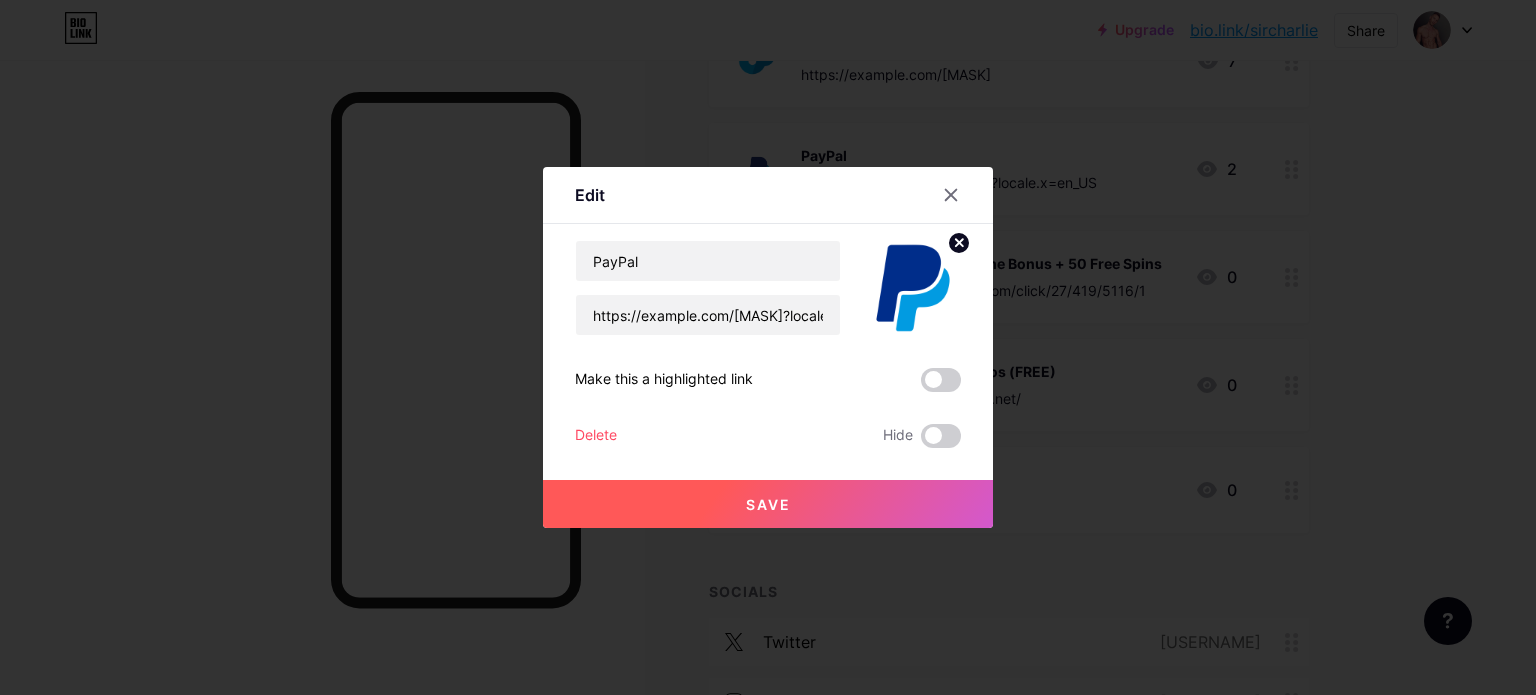 click on "Save" at bounding box center [768, 504] 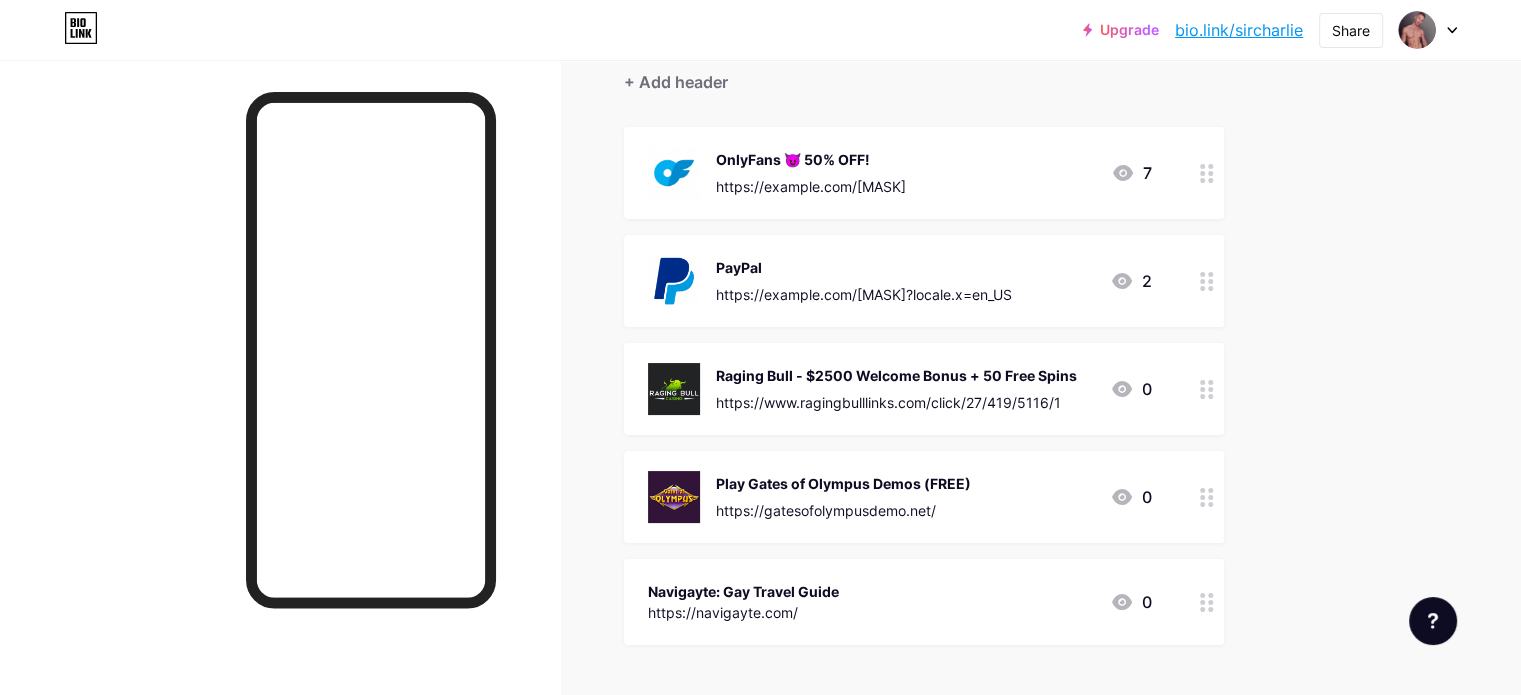 scroll, scrollTop: 0, scrollLeft: 0, axis: both 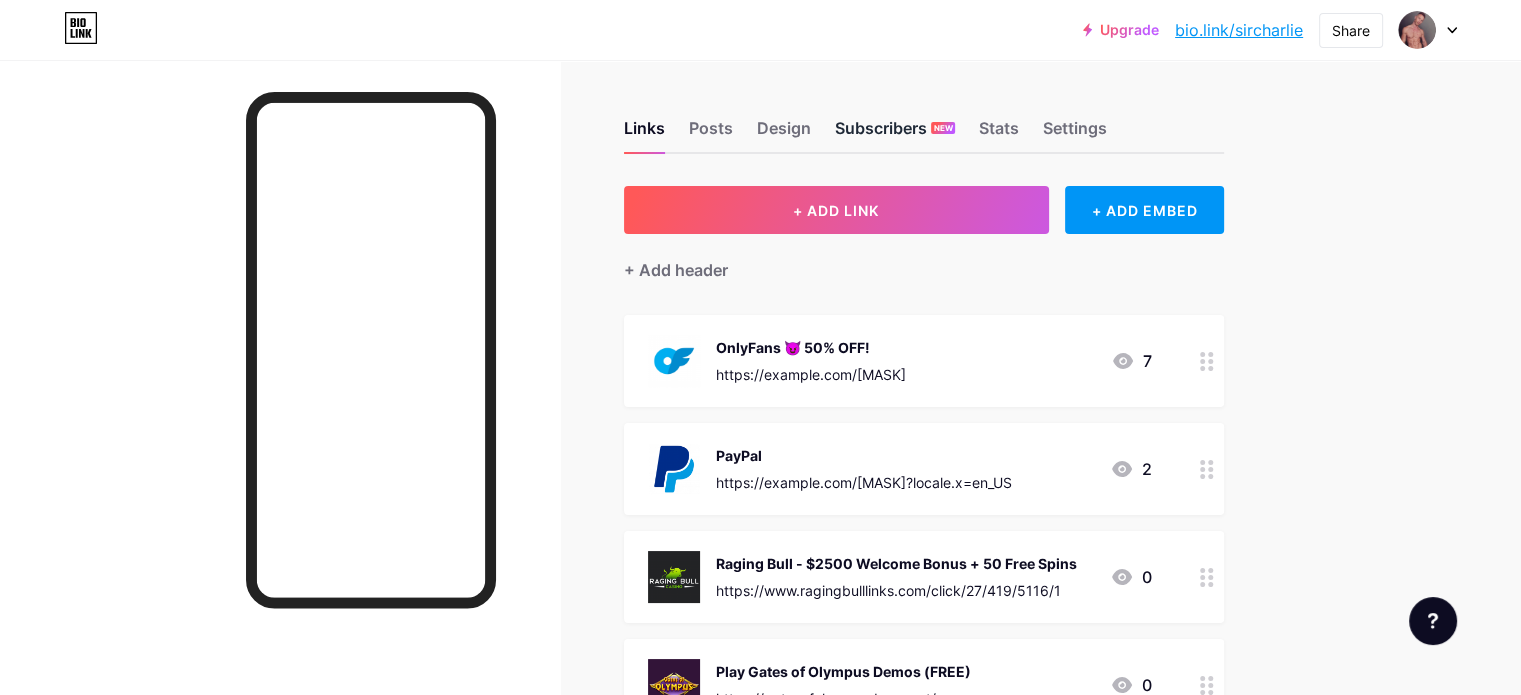 click on "Subscribers
NEW" at bounding box center [895, 134] 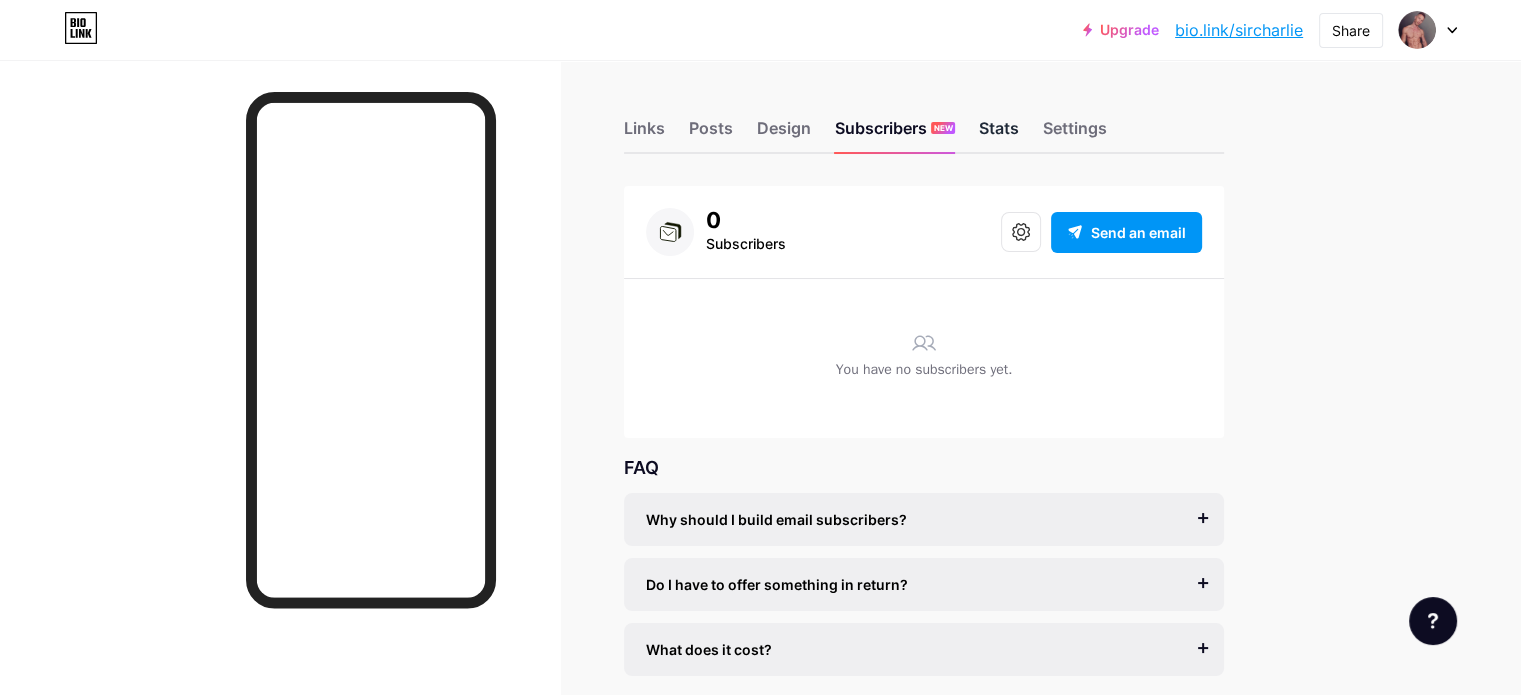 click on "Stats" at bounding box center (999, 134) 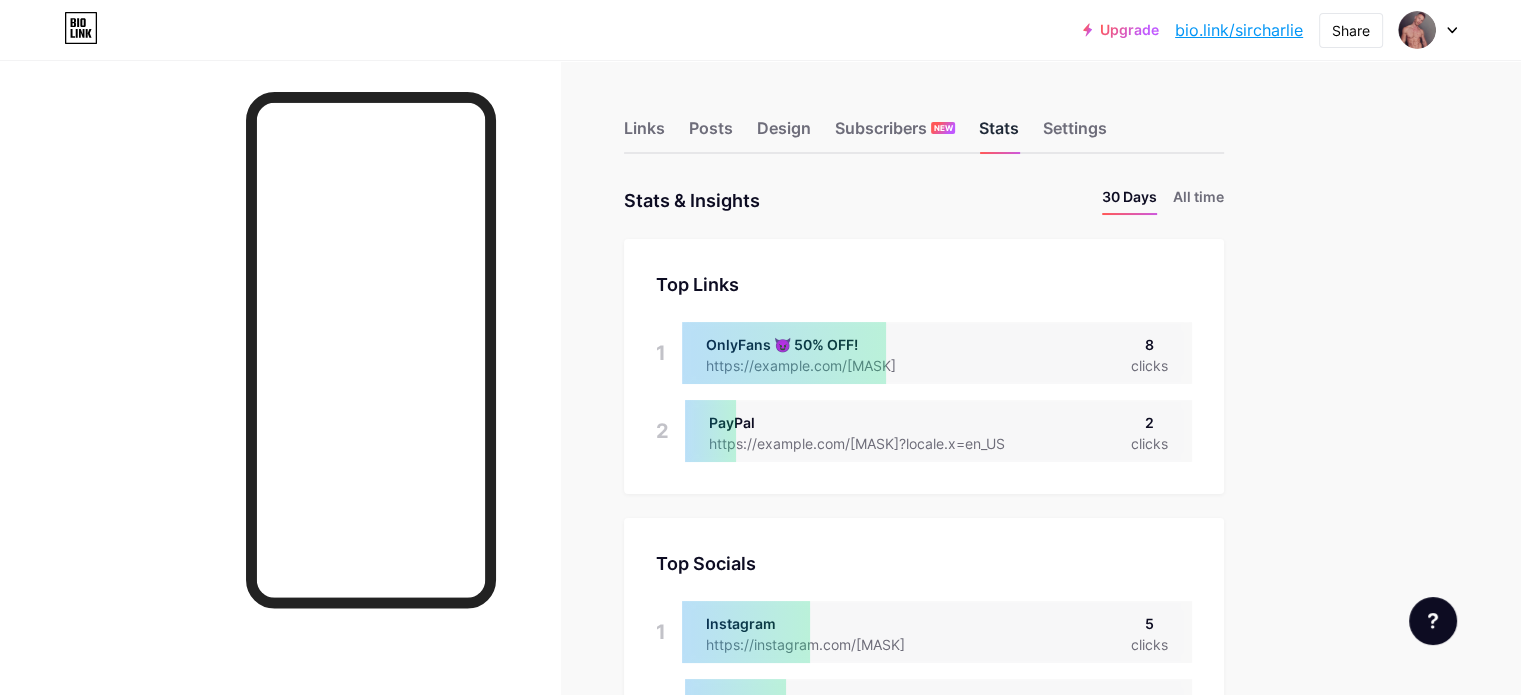 scroll, scrollTop: 999304, scrollLeft: 998479, axis: both 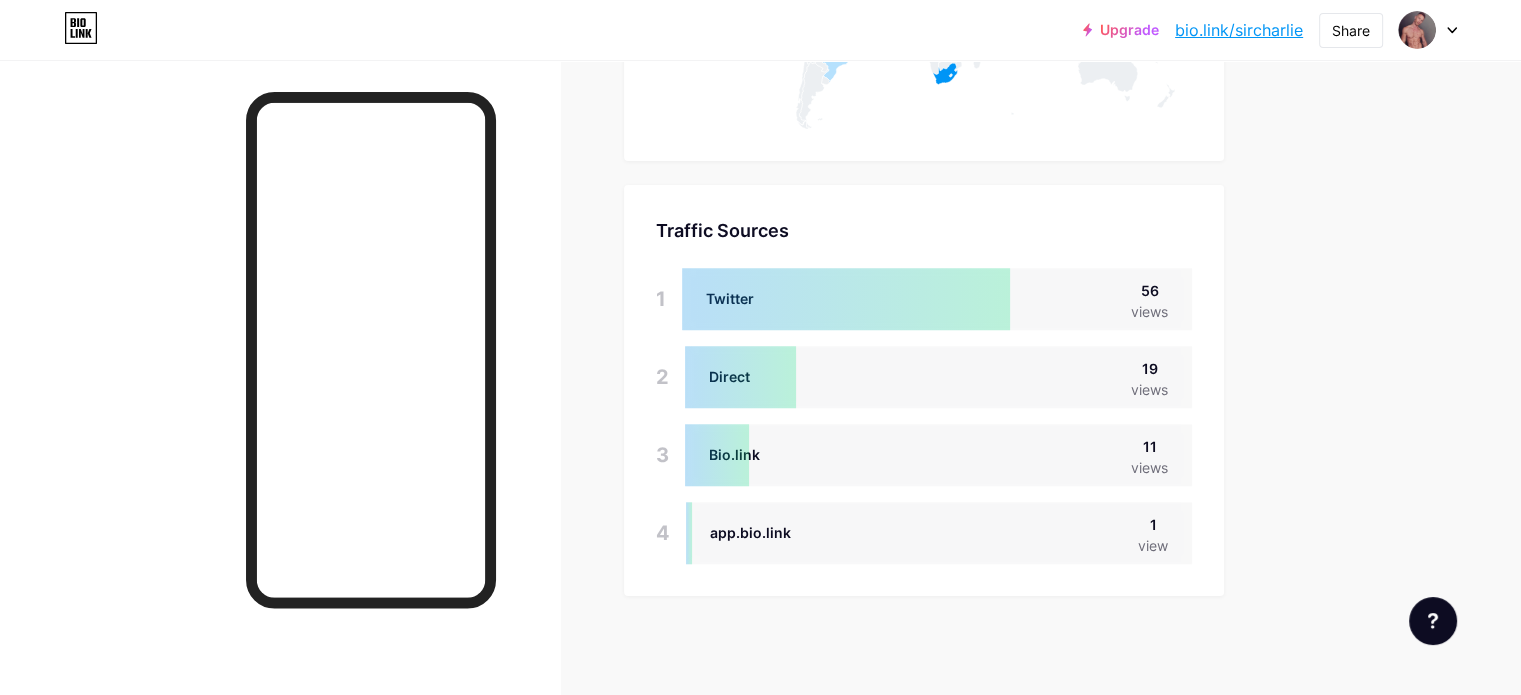 click on "bio.link/sircharlie" at bounding box center [1239, 30] 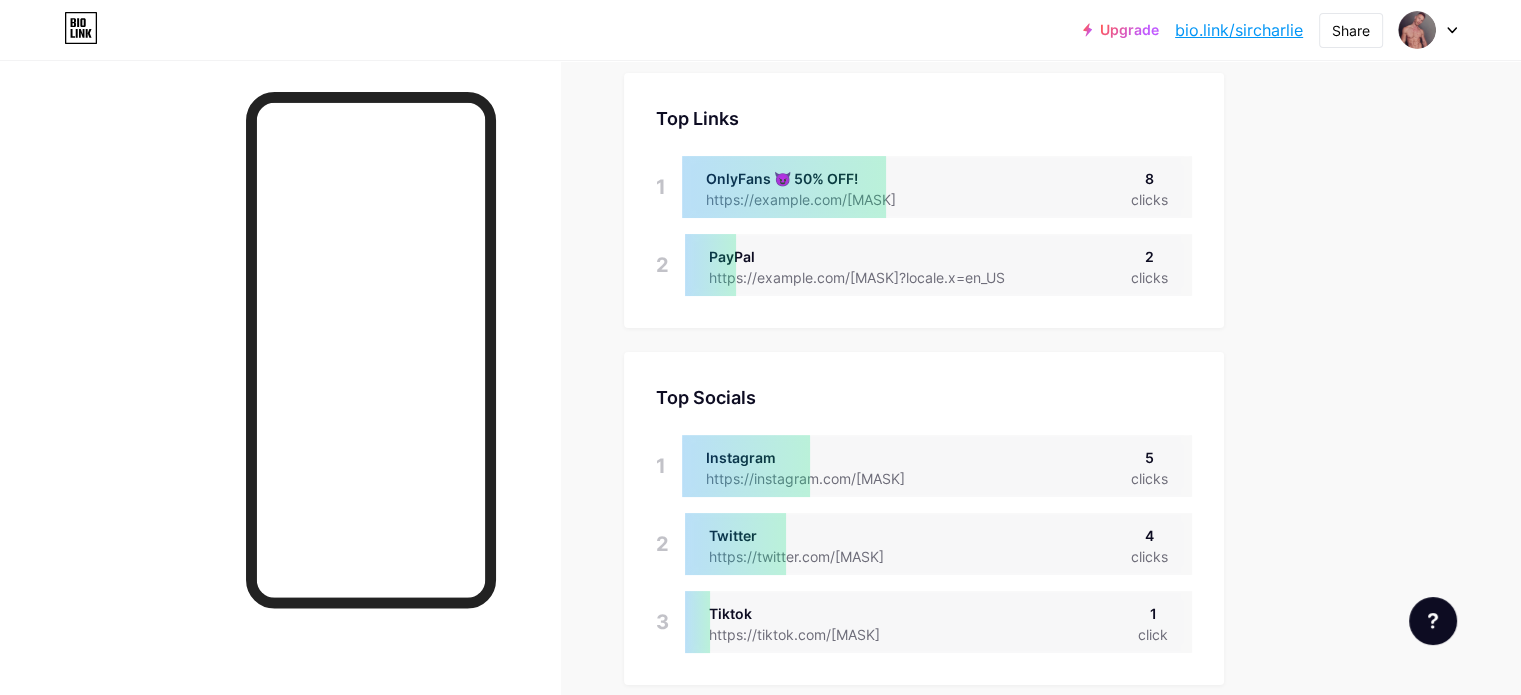 scroll, scrollTop: 0, scrollLeft: 0, axis: both 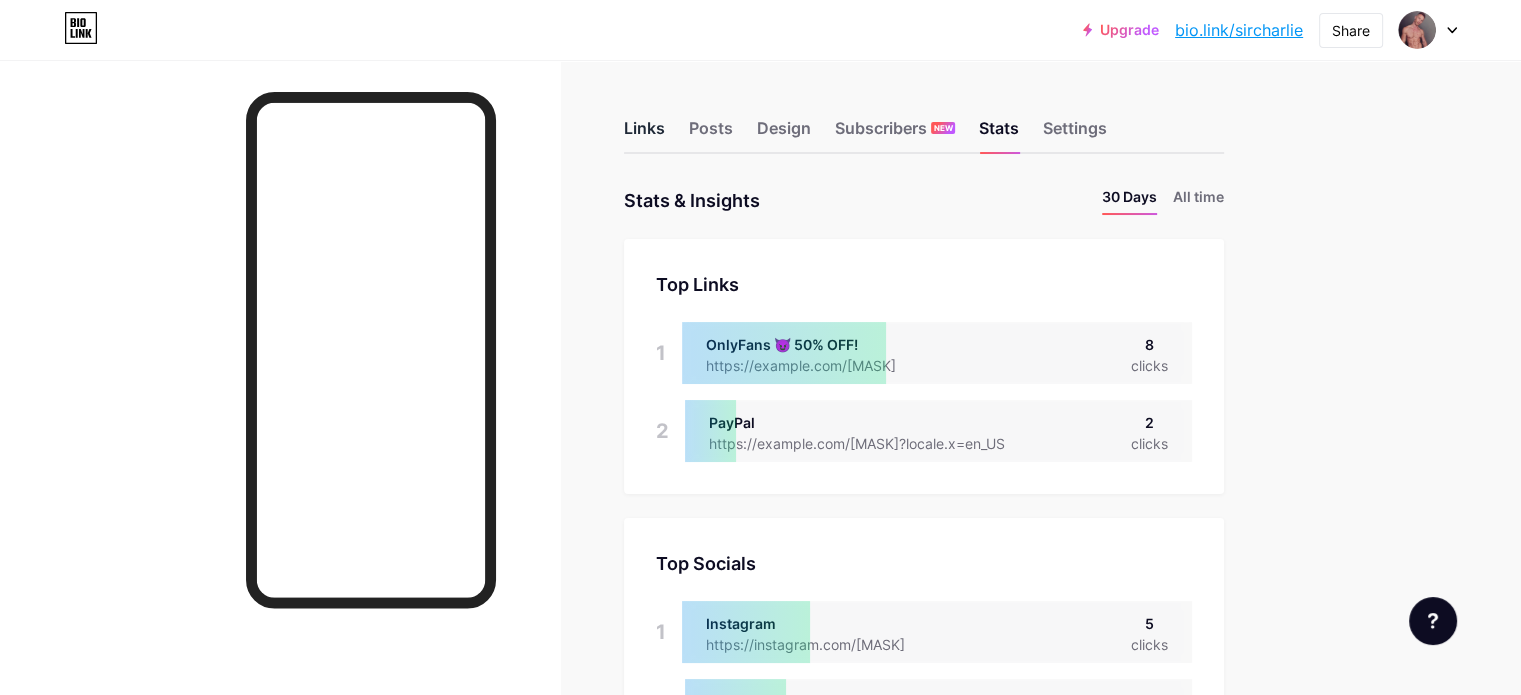 click on "Links" at bounding box center [644, 134] 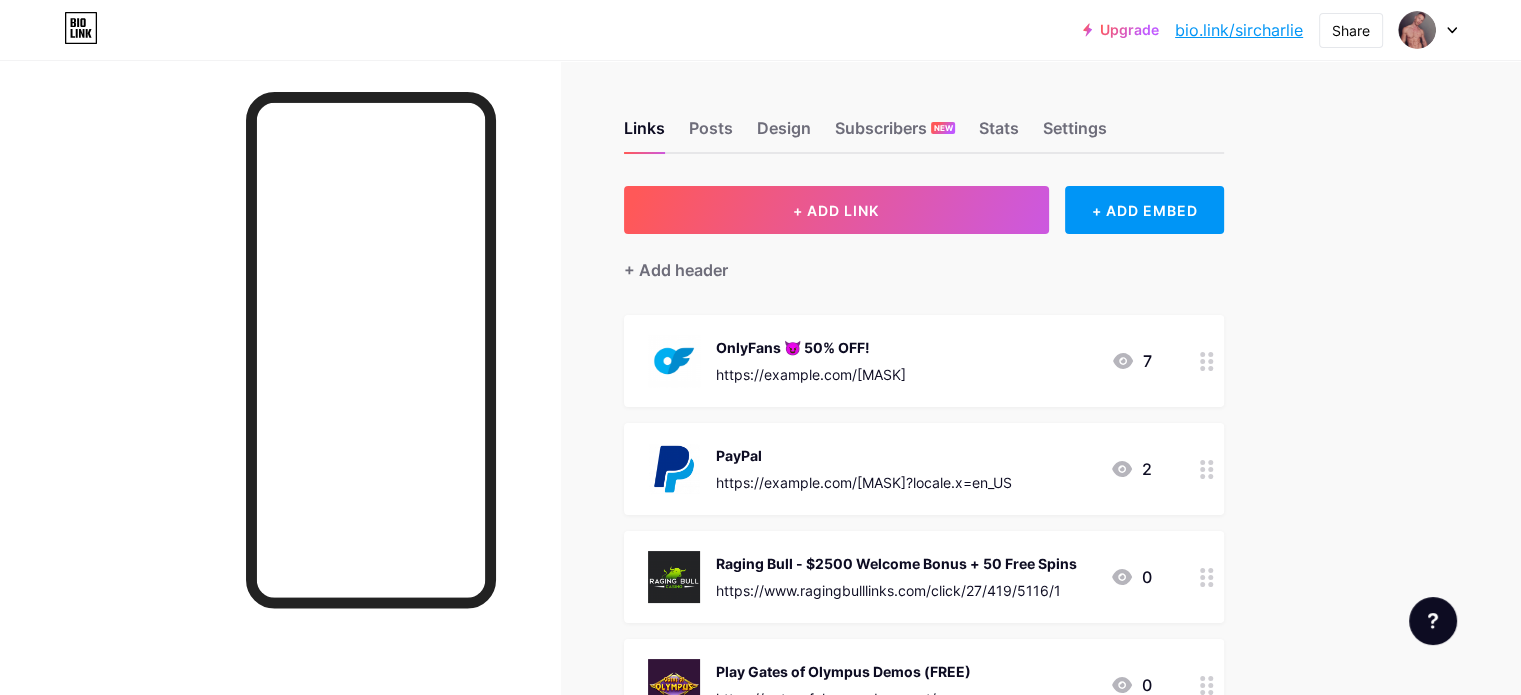 click on "OnlyFans 😈 50% OFF!
https://onlyfans.com/sir_charlie
7" at bounding box center [900, 361] 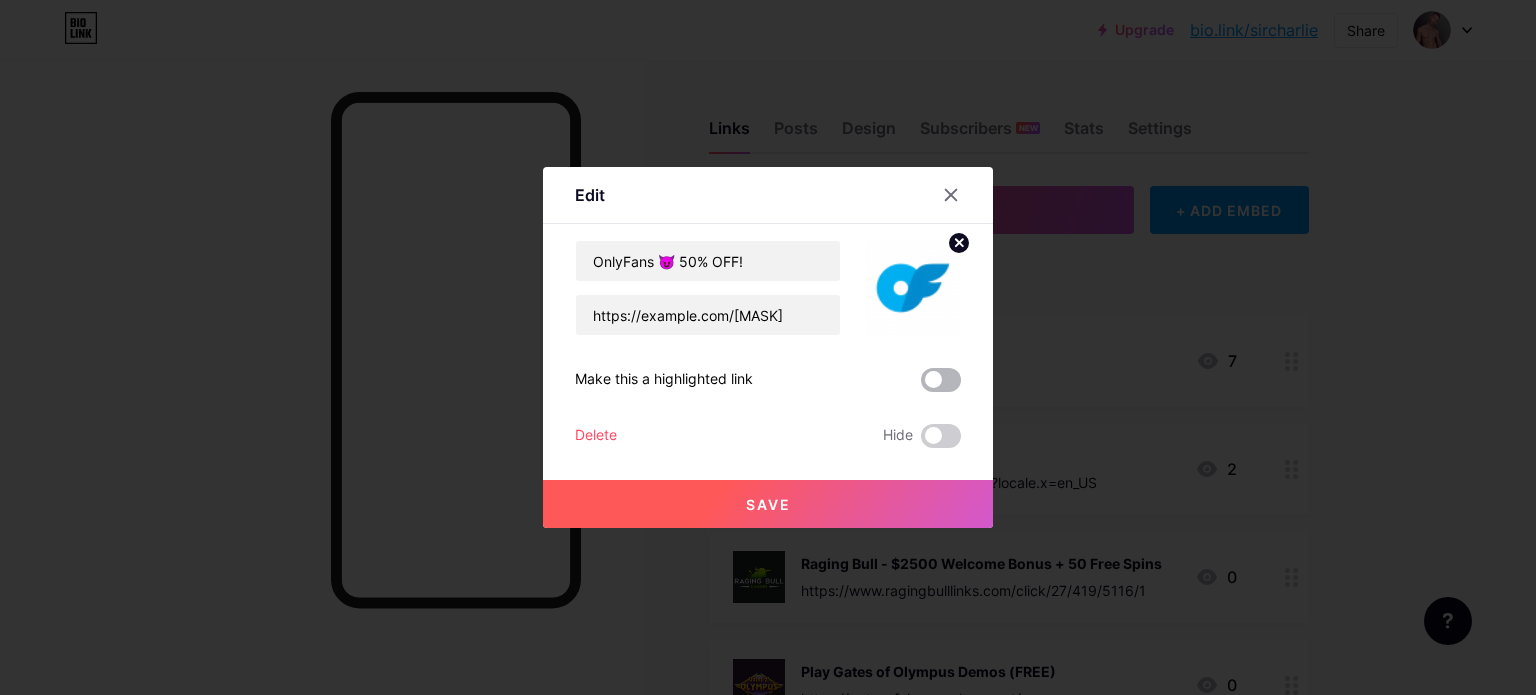 click at bounding box center [941, 380] 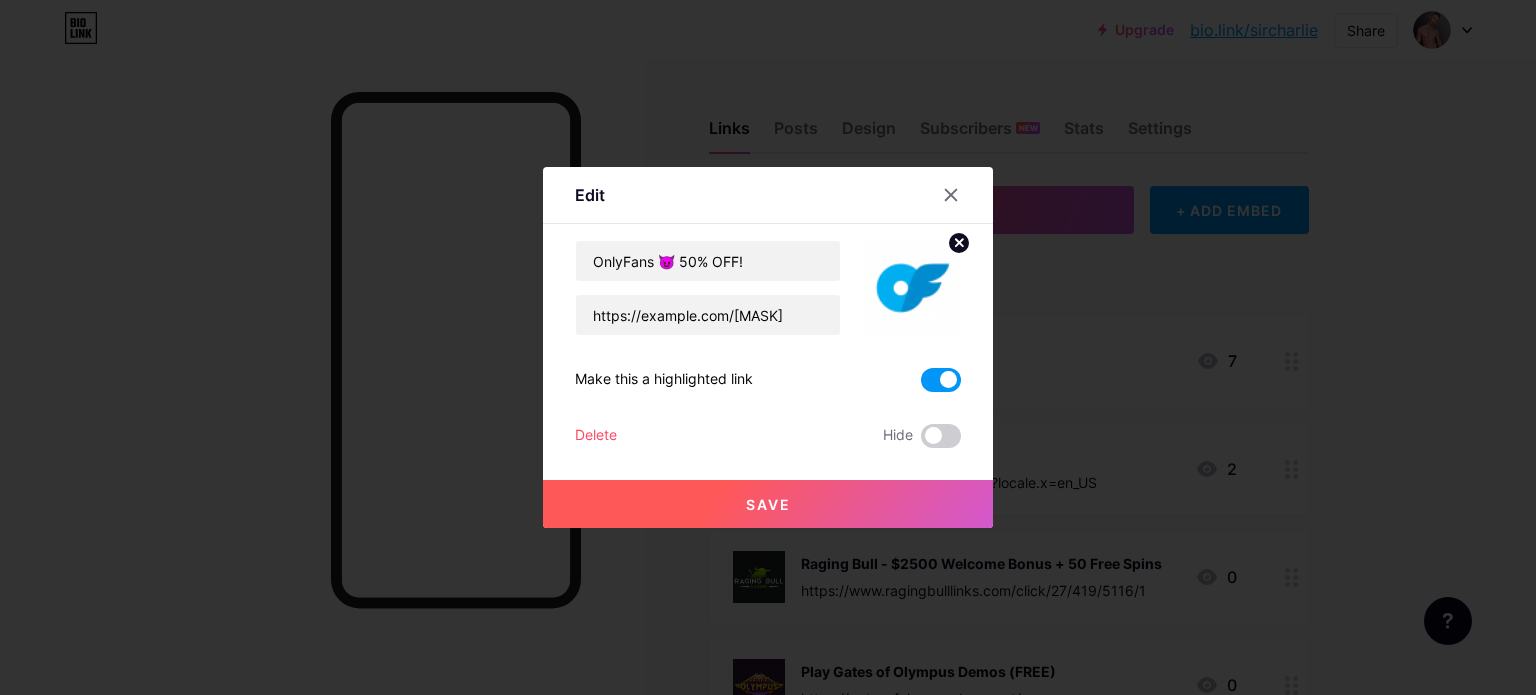 click on "Save" at bounding box center [768, 504] 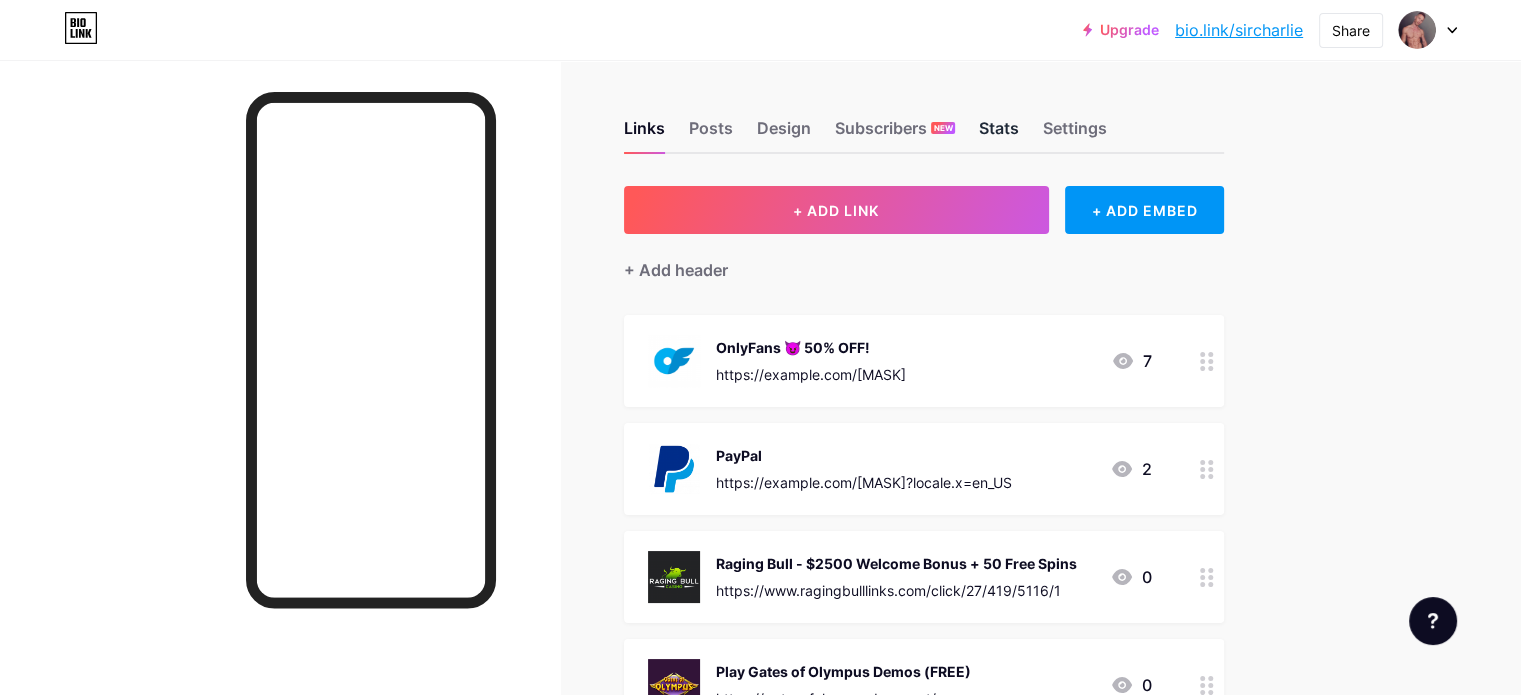 click on "Stats" at bounding box center (999, 134) 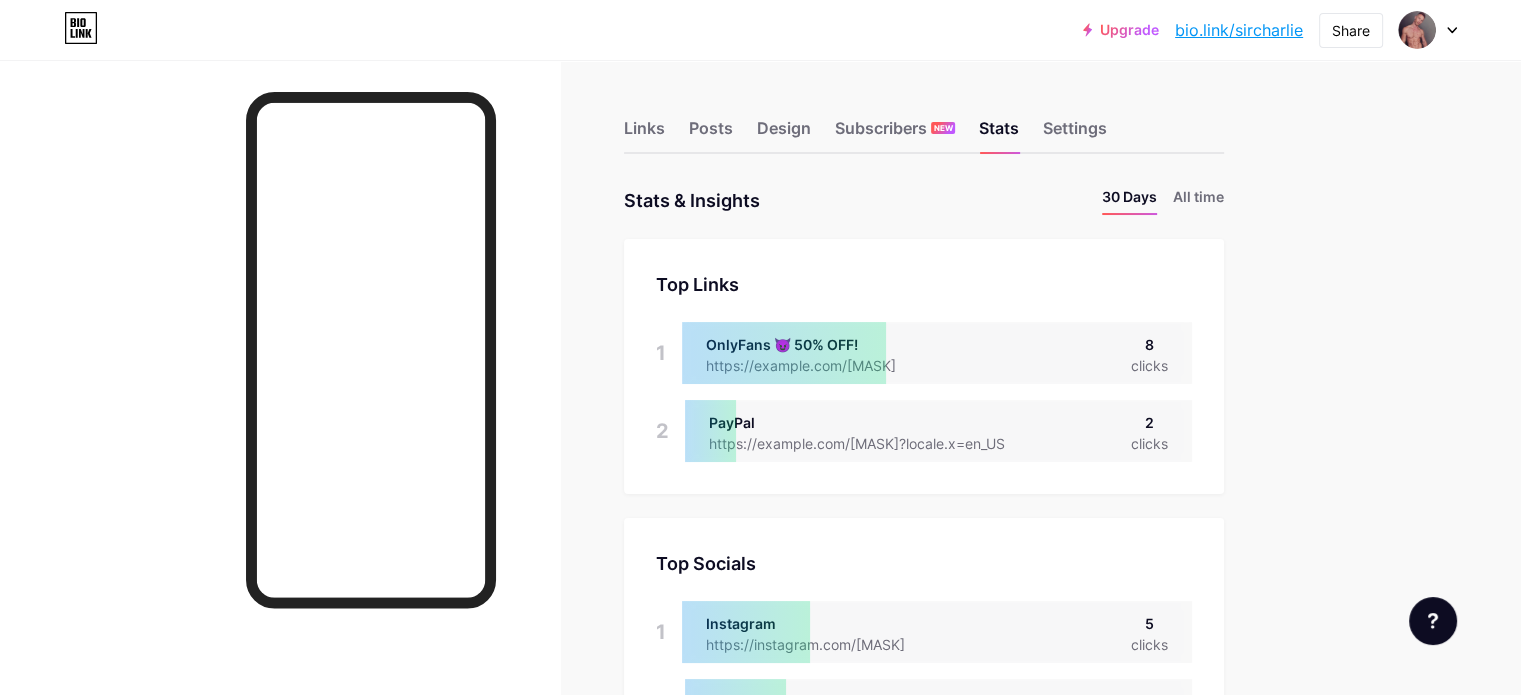 scroll, scrollTop: 999304, scrollLeft: 998479, axis: both 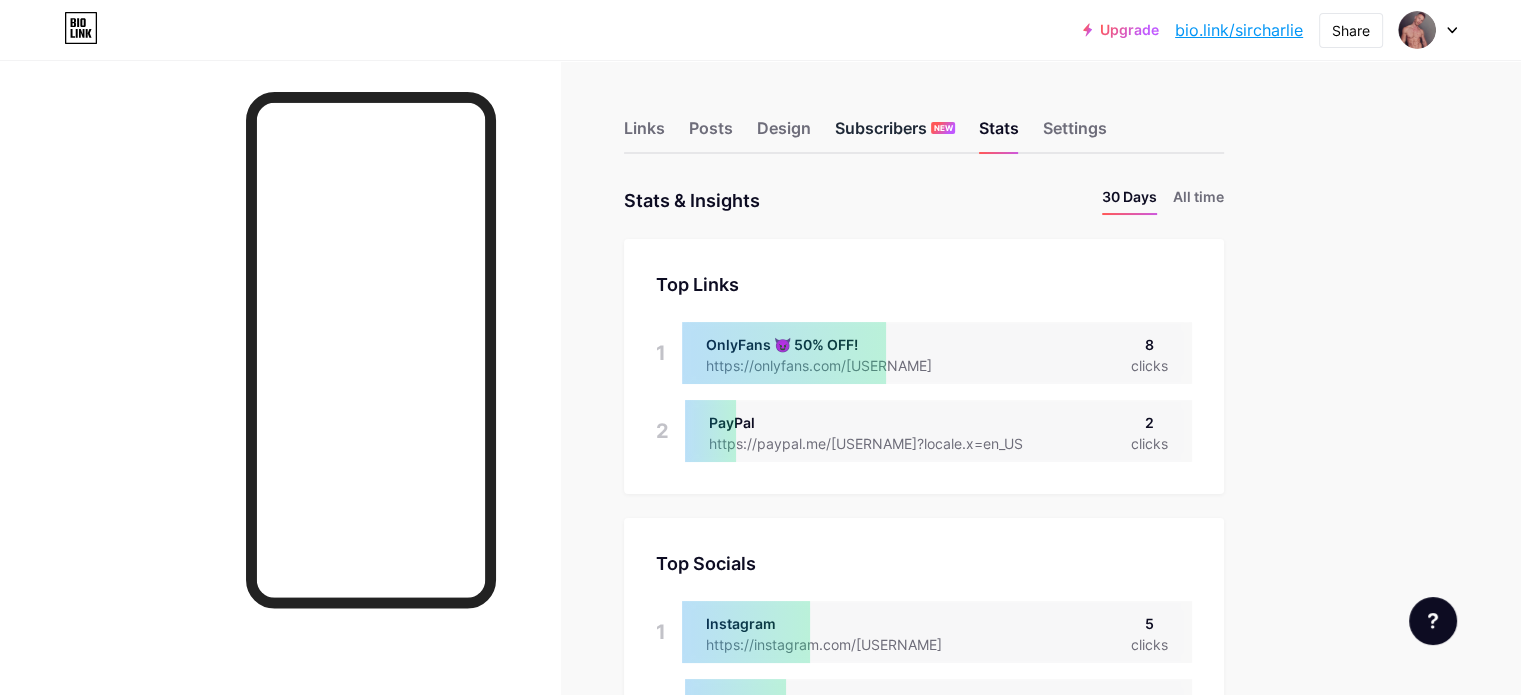 click on "Subscribers
NEW" at bounding box center [895, 134] 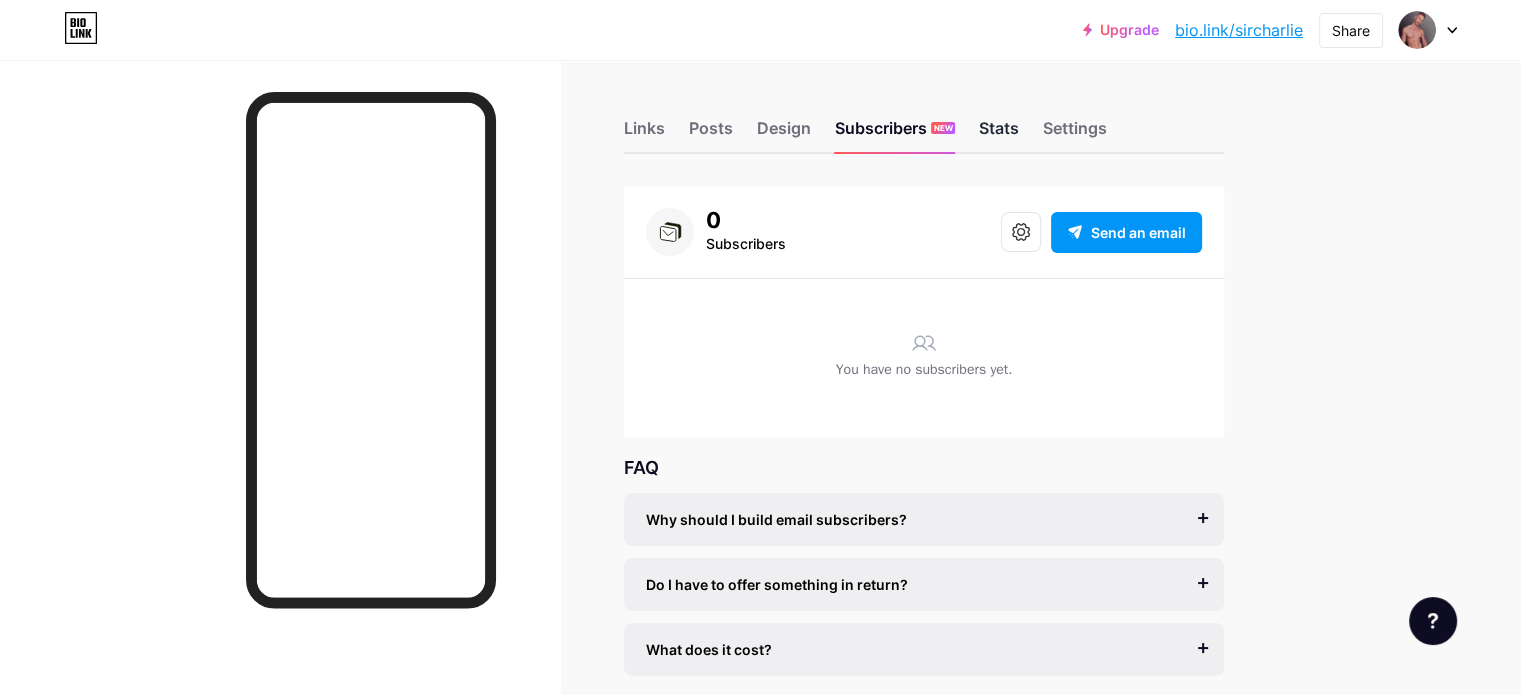 click on "Stats" at bounding box center (999, 134) 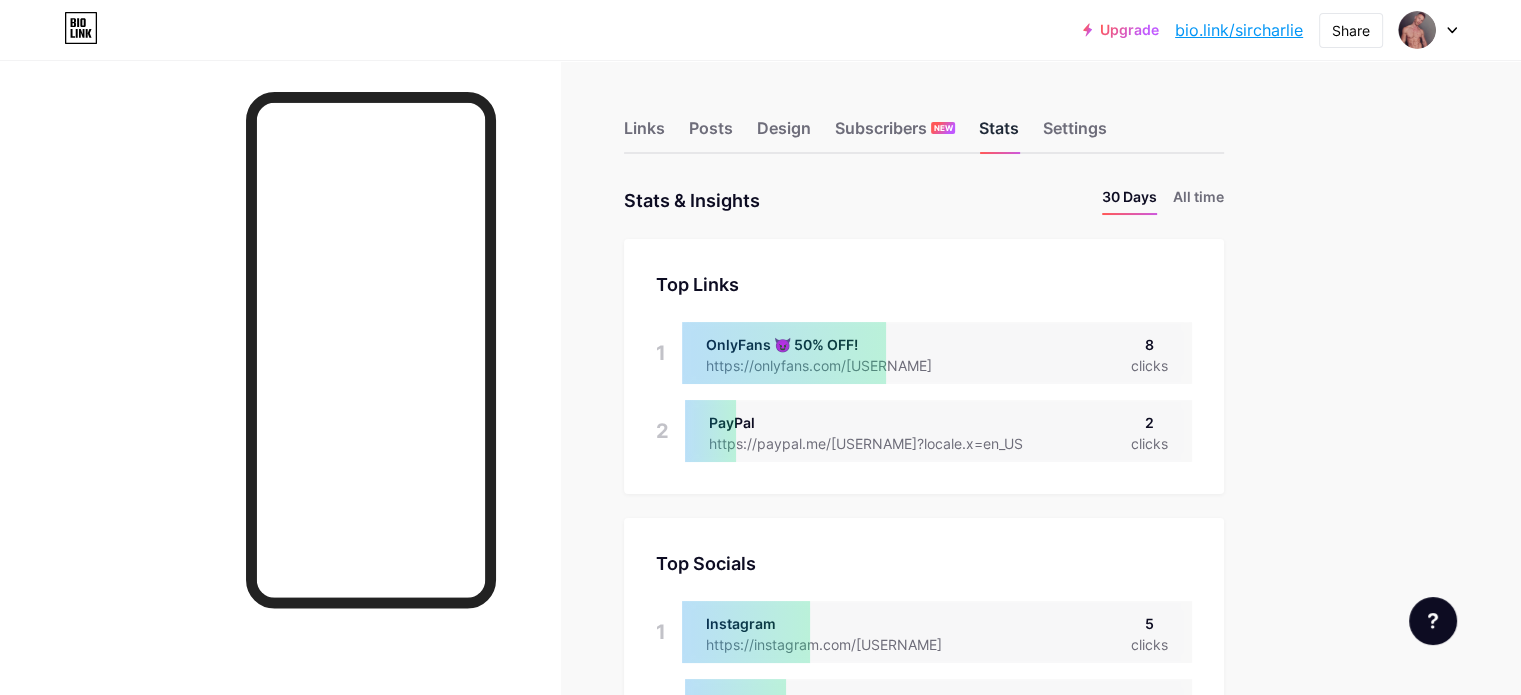 scroll, scrollTop: 999304, scrollLeft: 998479, axis: both 